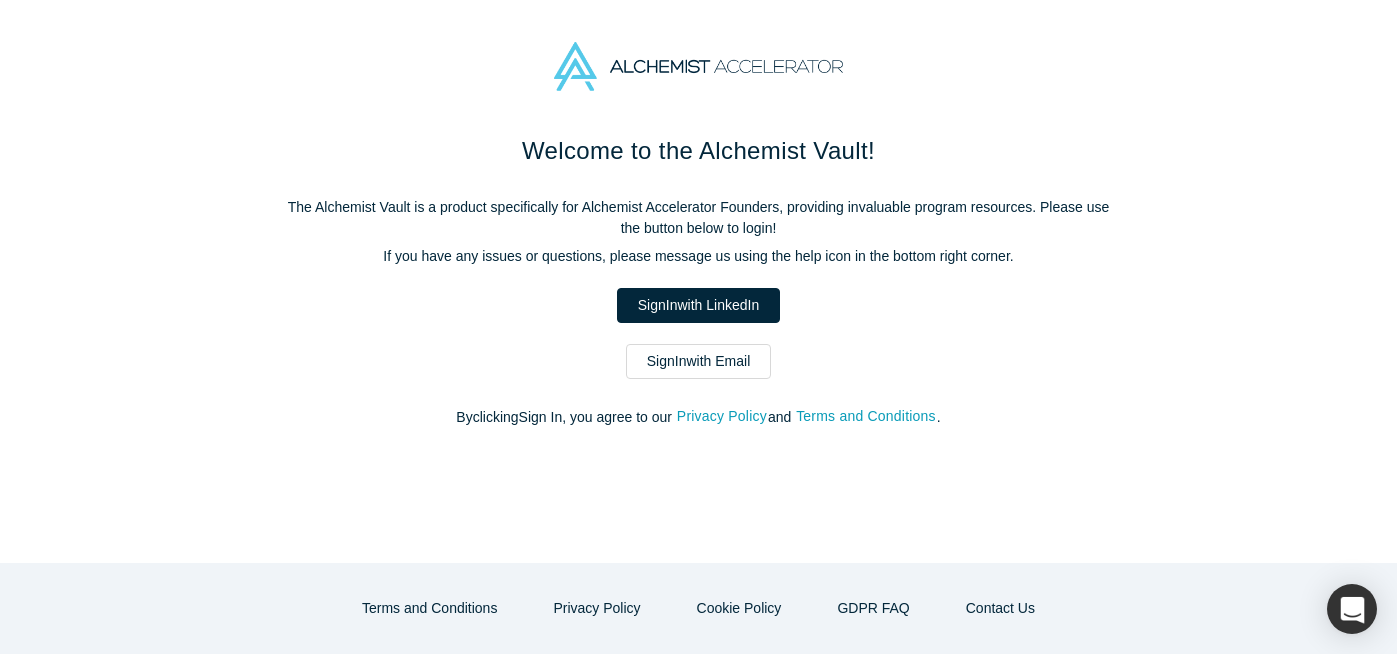 scroll, scrollTop: 0, scrollLeft: 0, axis: both 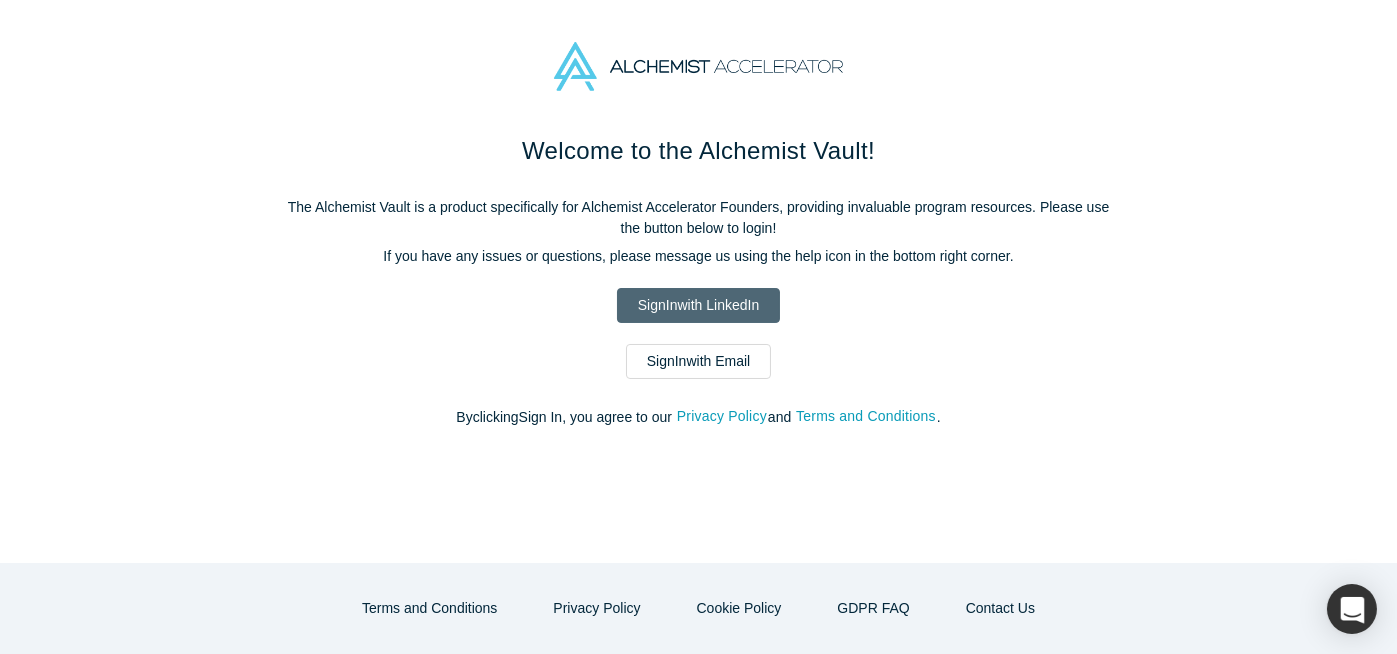 click on "Sign  In  with LinkedIn" at bounding box center [698, 305] 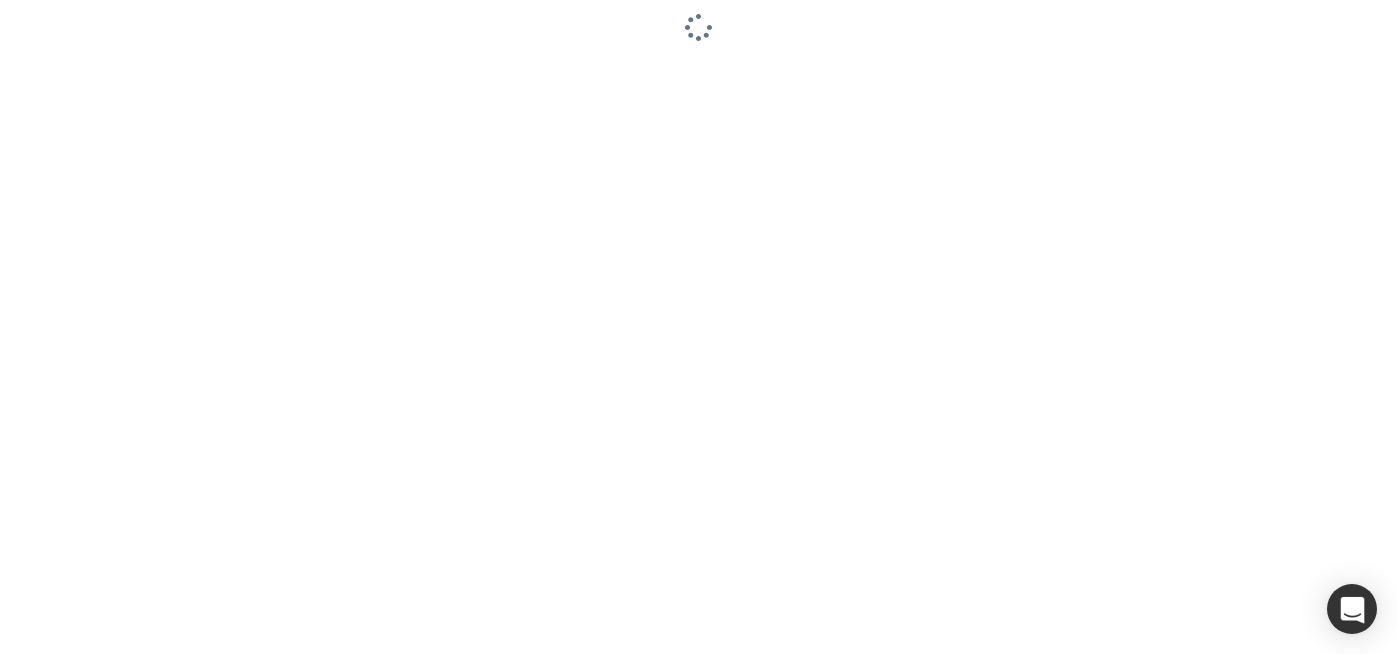 scroll, scrollTop: 0, scrollLeft: 0, axis: both 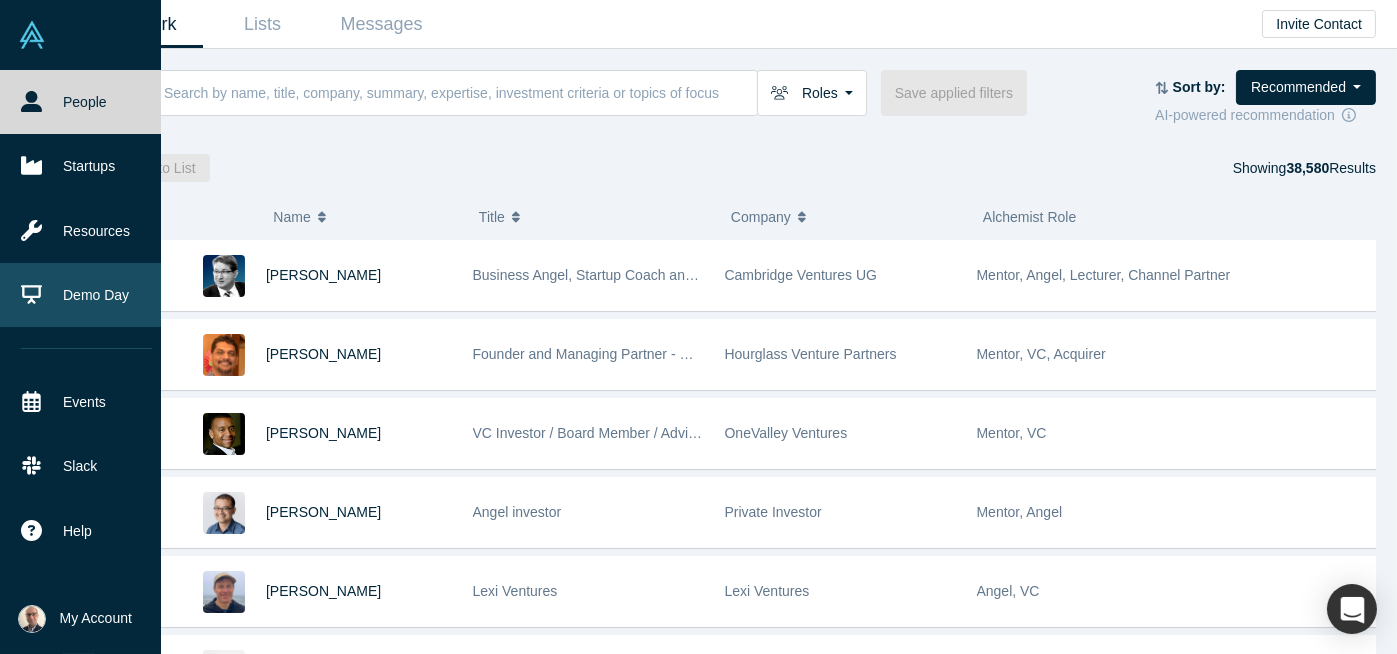 click on "Demo Day" at bounding box center (86, 295) 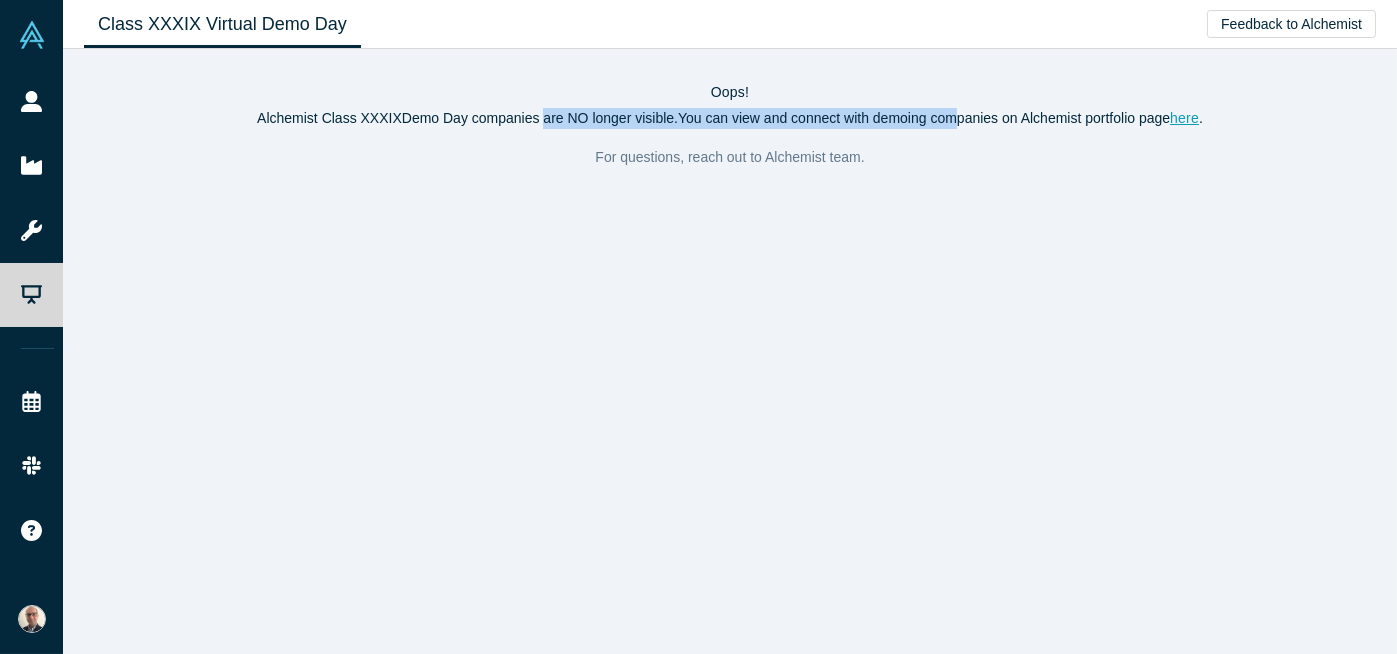 drag, startPoint x: 533, startPoint y: 121, endPoint x: 957, endPoint y: 119, distance: 424.00473 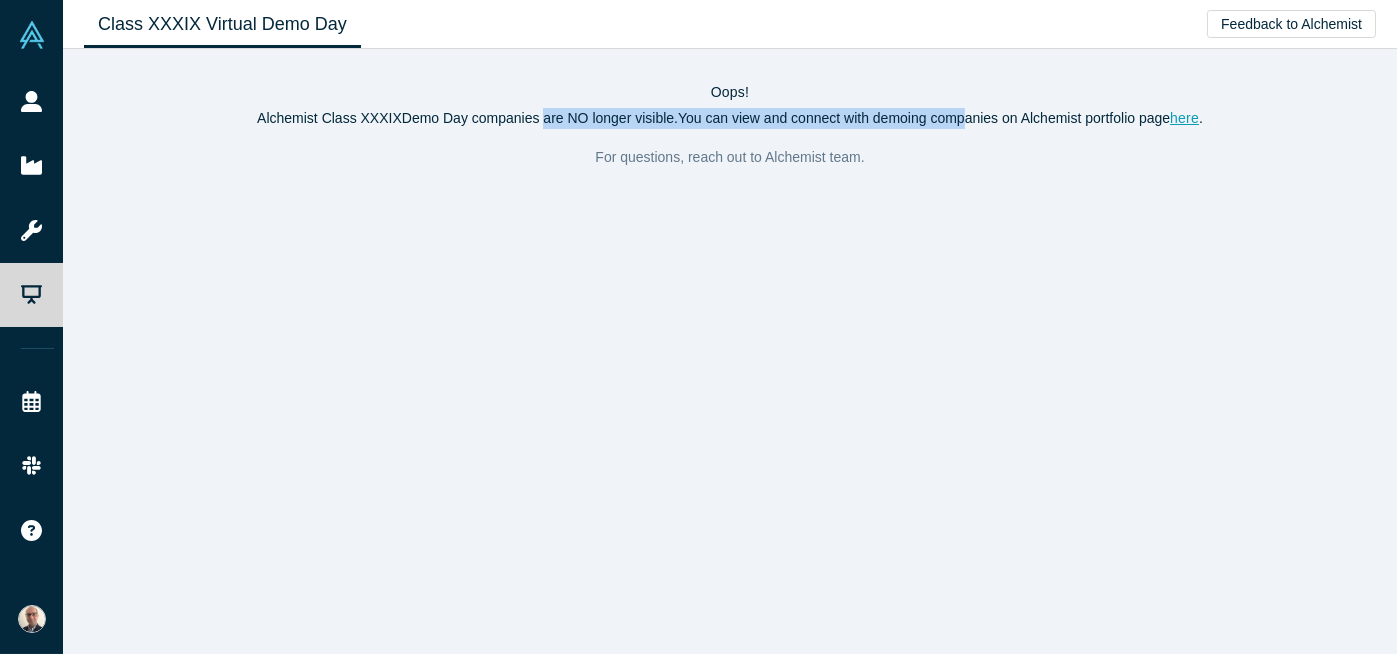 click on "Alchemist Class XXXIX  Demo Day companies are NO longer visible.  You can view and connect with demoing companies on Alchemist portfolio page  here ." at bounding box center (730, 118) 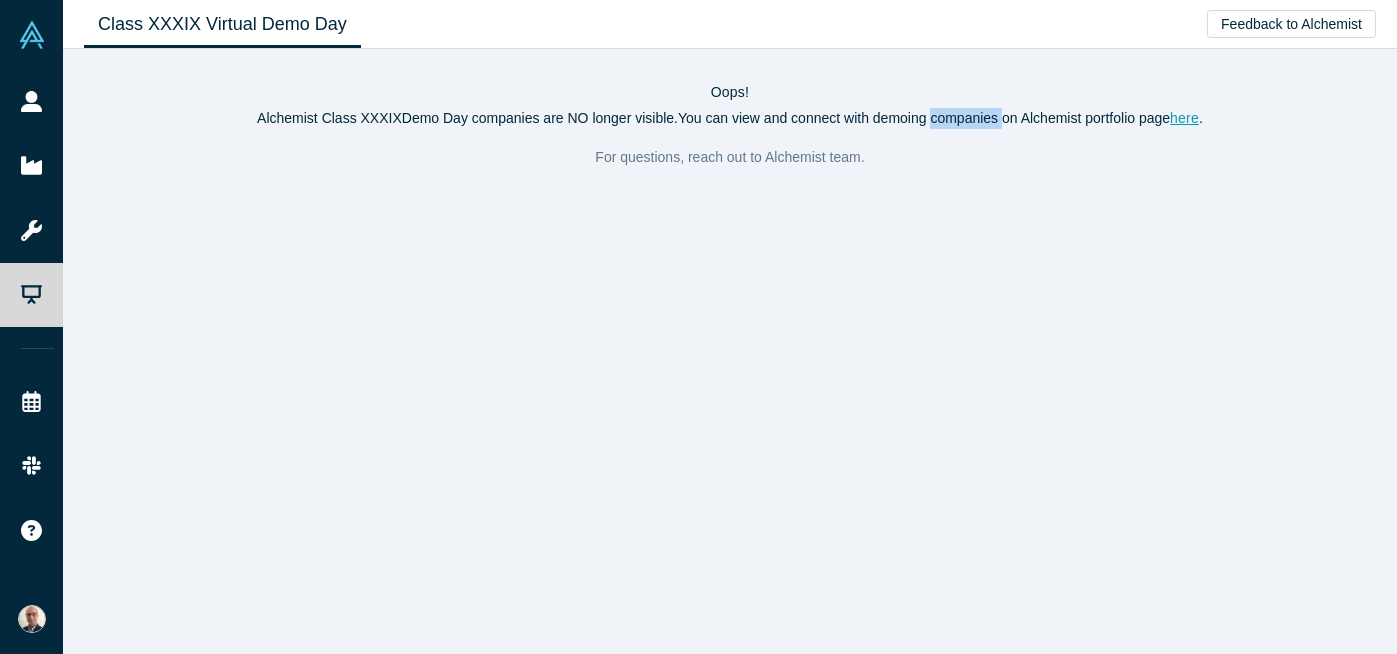 click on "Alchemist Class XXXIX  Demo Day companies are NO longer visible.  You can view and connect with demoing companies on Alchemist portfolio page  here ." at bounding box center (730, 118) 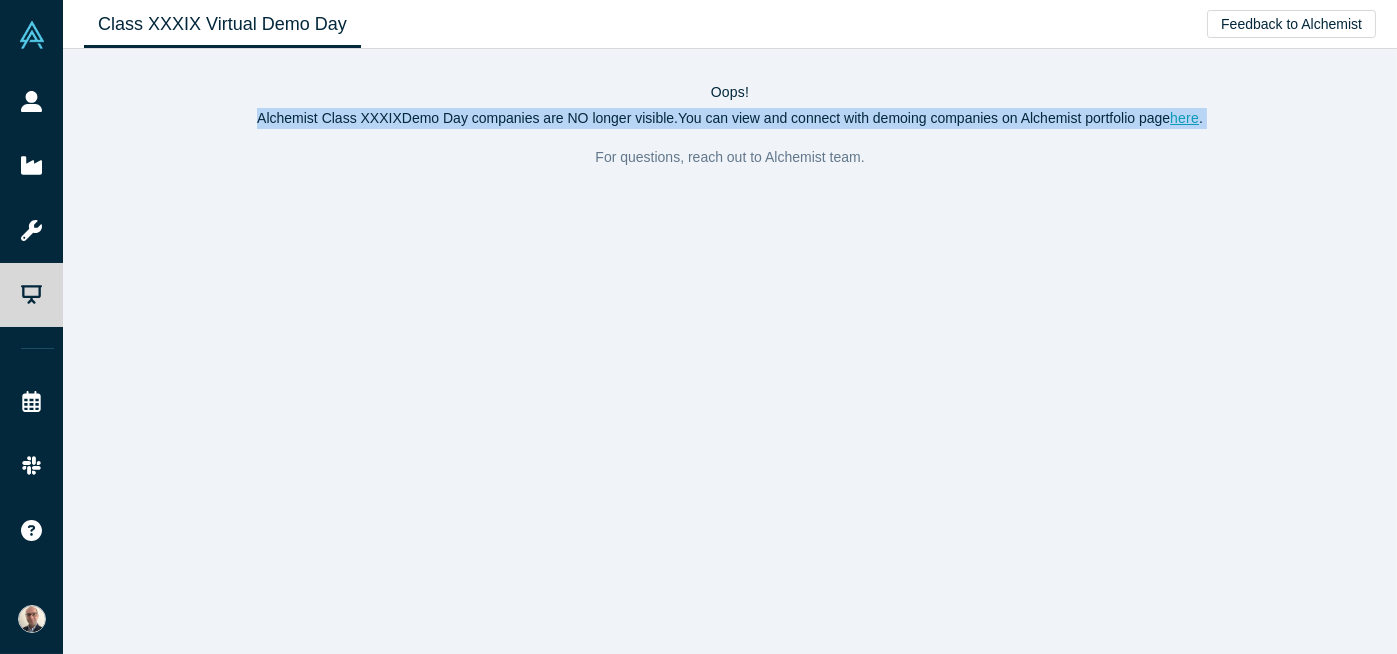 click on "Alchemist Class XXXIX  Demo Day companies are NO longer visible.  You can view and connect with demoing companies on Alchemist portfolio page  here ." at bounding box center (730, 118) 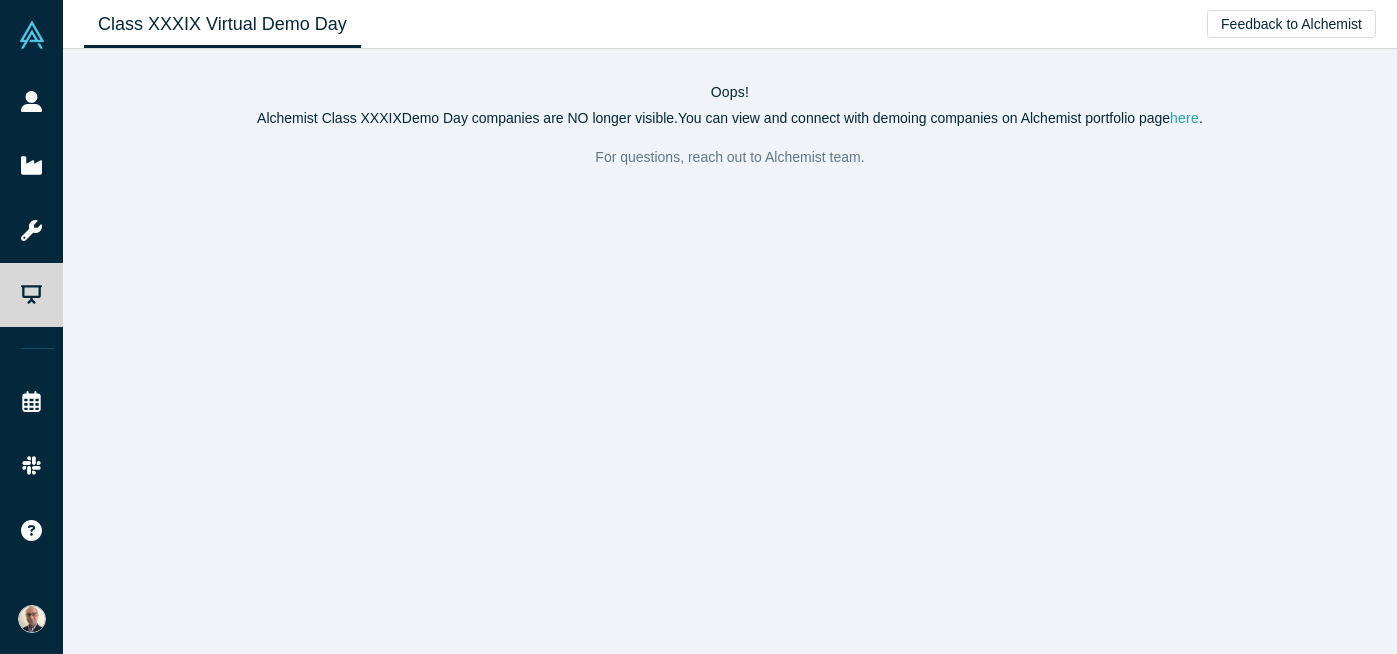 click on "here" at bounding box center (1184, 118) 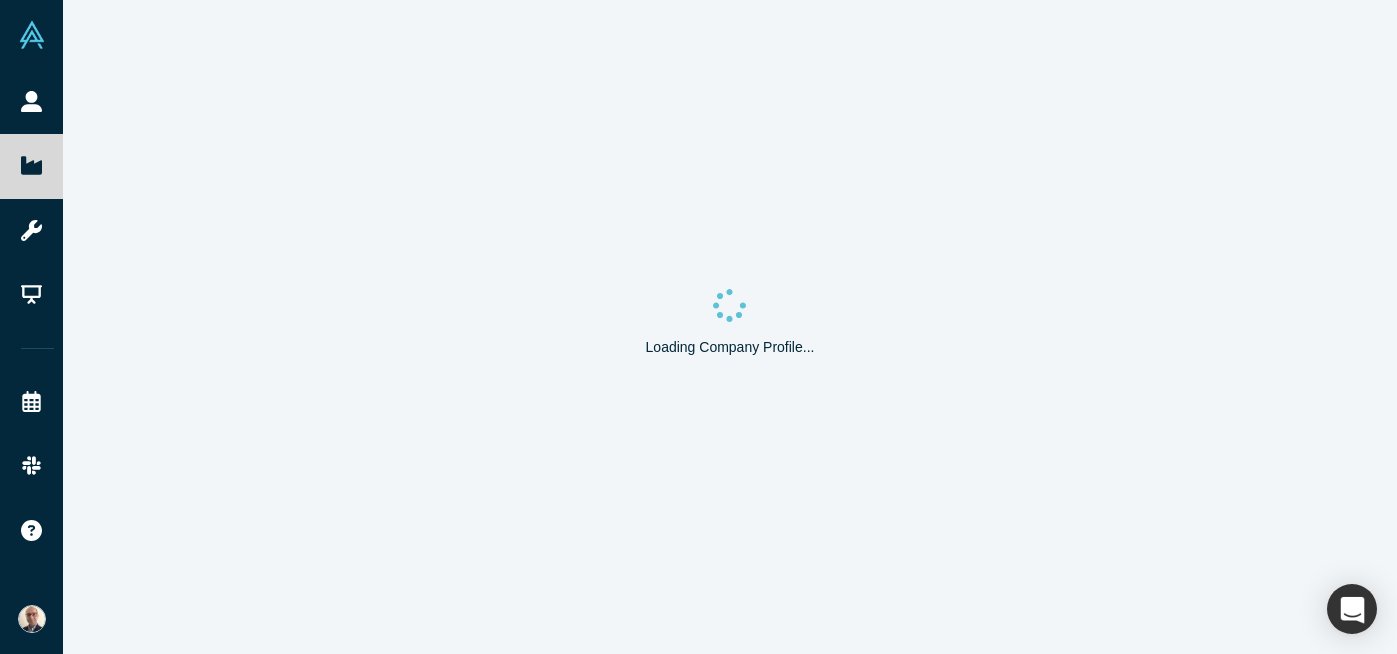 scroll, scrollTop: 0, scrollLeft: 0, axis: both 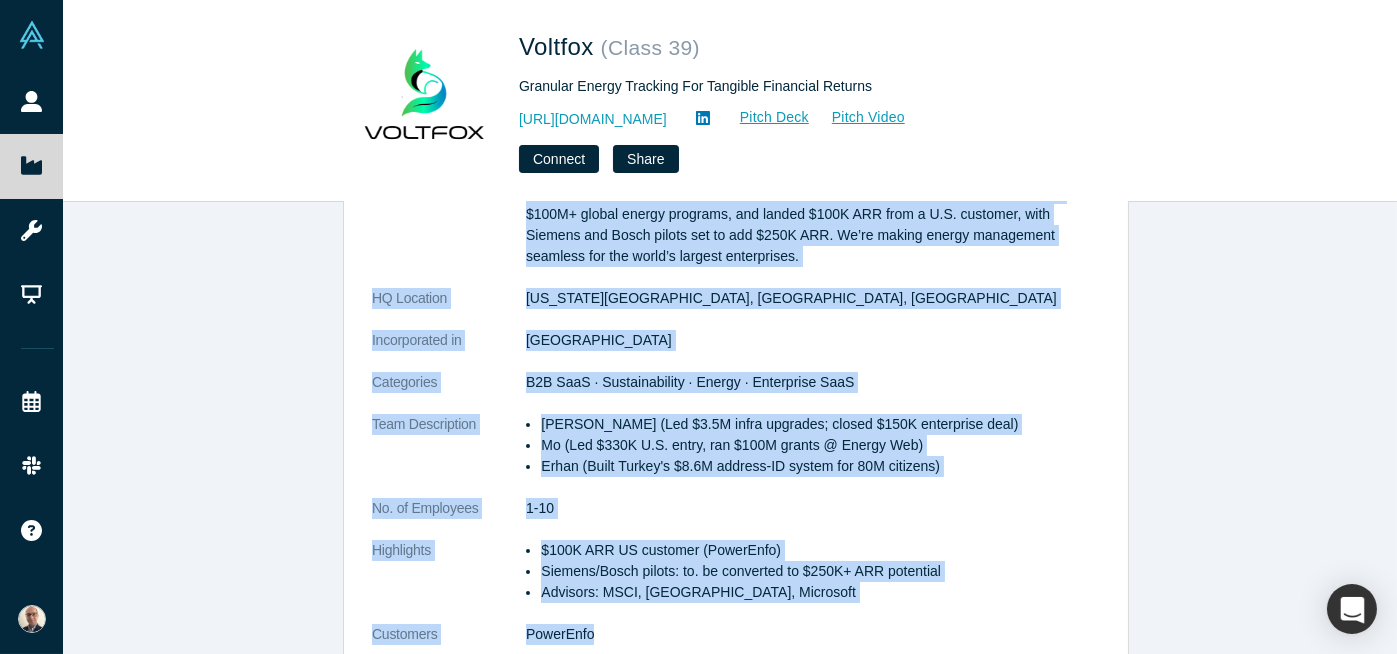 drag, startPoint x: 358, startPoint y: 285, endPoint x: 661, endPoint y: 629, distance: 458.41574 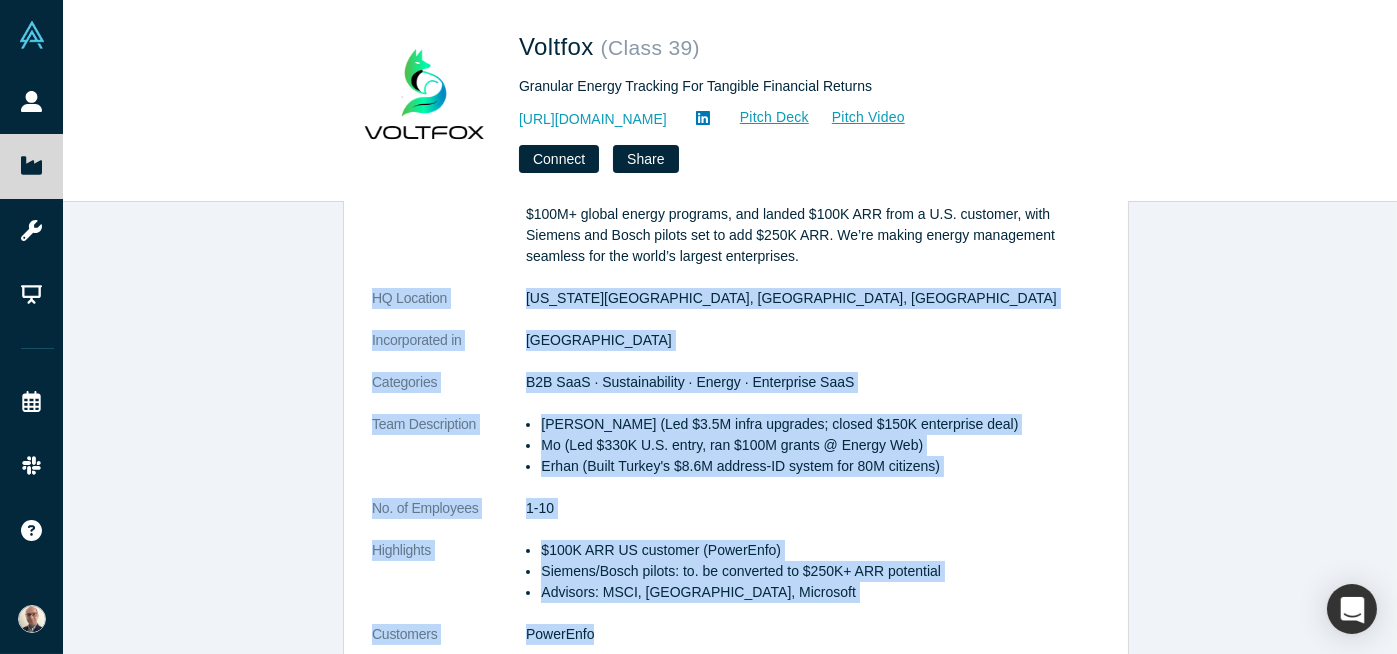 drag, startPoint x: 667, startPoint y: 628, endPoint x: 357, endPoint y: 319, distance: 437.69968 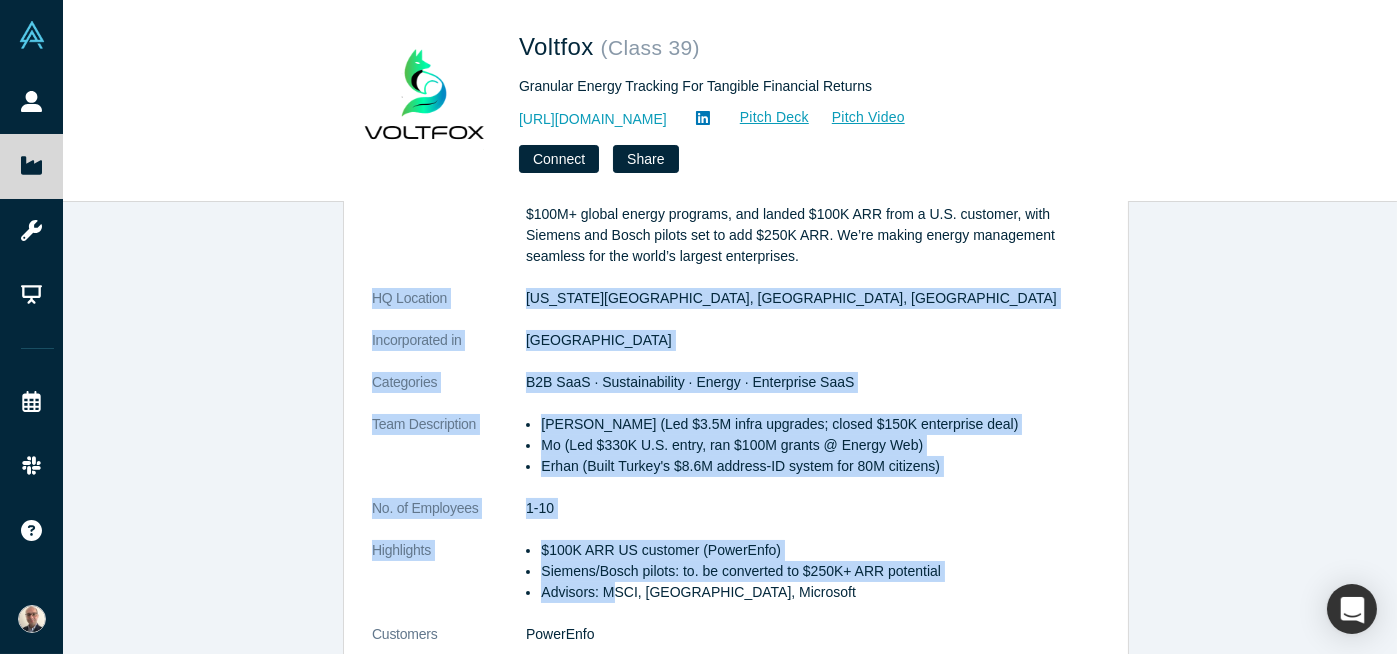 drag, startPoint x: 359, startPoint y: 299, endPoint x: 626, endPoint y: 613, distance: 412.17108 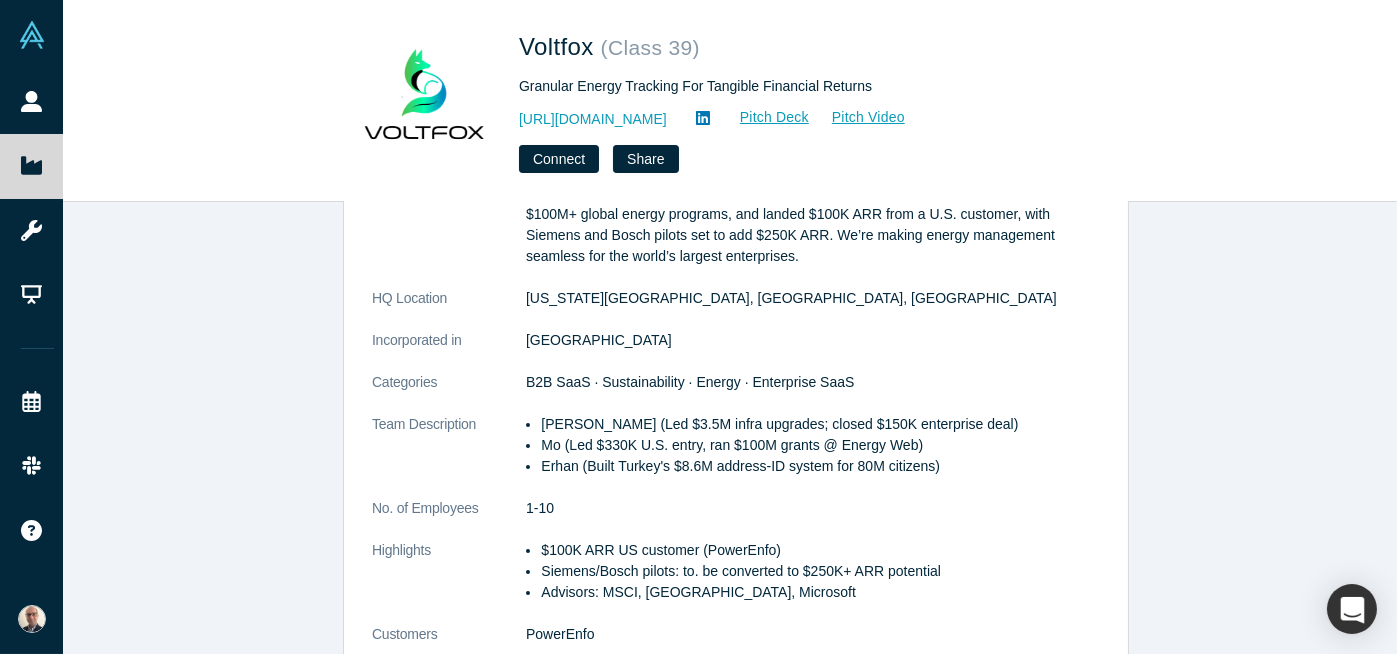 click on "People Startups Resources Demo Day Events Slack Help Contact Us GDPR My Account My Profile My Company Log Out Voltfox   ( Class 39 ) Granular Energy Tracking For Tangible Financial Returns http://www.voltfox.io Pitch Deck Pitch Video Connect Share overview   Description Energy and sustainability managers are buried in complex data and manual reporting that takes months and creates audit nightmares. Our SaaS turns those months into seconds, removing the need for compliance teams. Our founders built national infrastructure, led $100M+ global energy programs, and landed $100K ARR from a U.S. customer, with Siemens and Bosch pilots set to add $250K ARR. We’re making energy management seamless for the world’s largest enterprises. HQ Location Delaware City, DE, USA Incorporated in United States Categories B2B SaaS · Sustainability · Energy · Enterprise SaaS Team Description
Selim (Led $3.5M infra upgrades; closed $150K enterprise deal)
Mo (Led $330K U.S. entry, ran $100M grants @ Energy Web)" at bounding box center (698, 327) 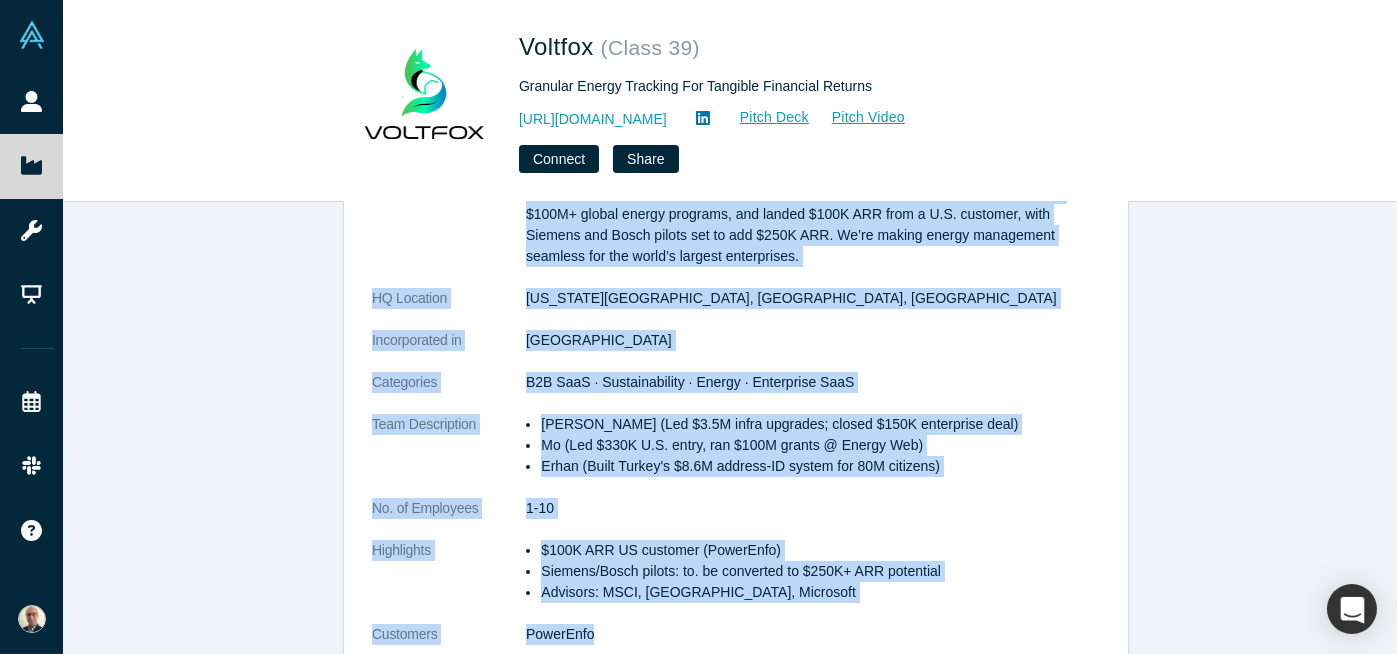 click on "PowerEnfo" at bounding box center (813, 634) 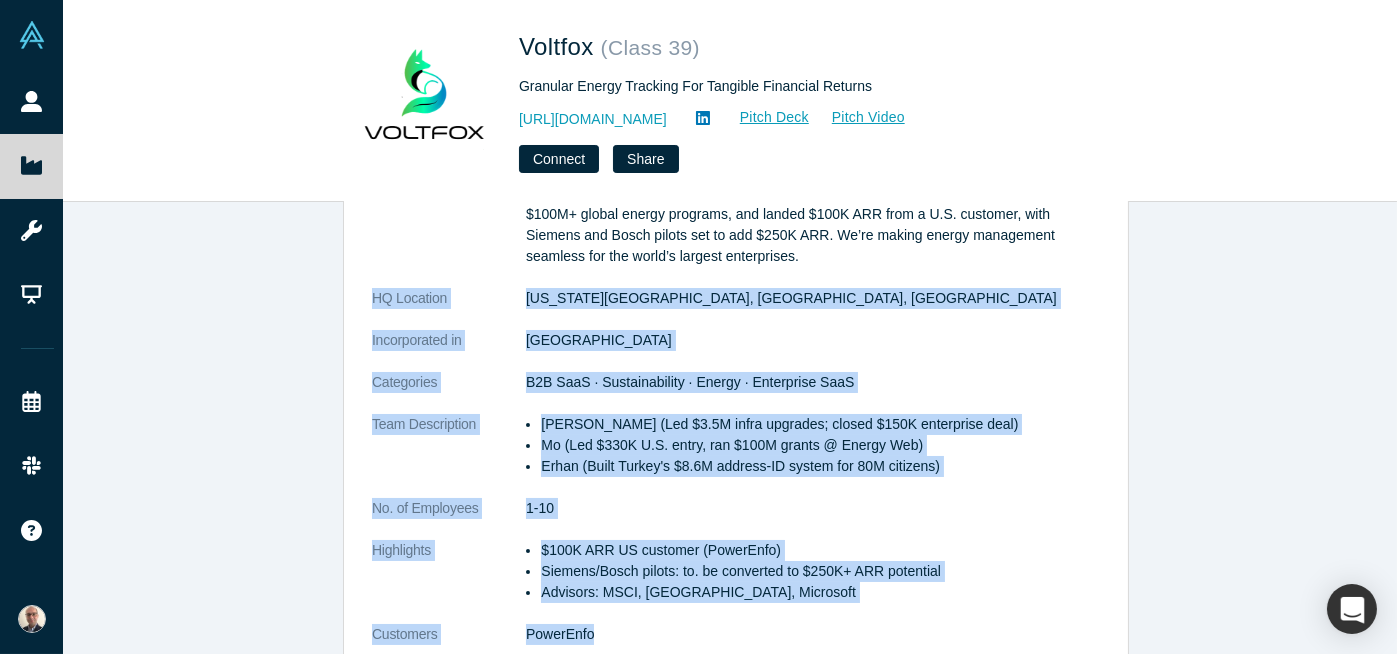 drag, startPoint x: 660, startPoint y: 639, endPoint x: 368, endPoint y: 313, distance: 437.65283 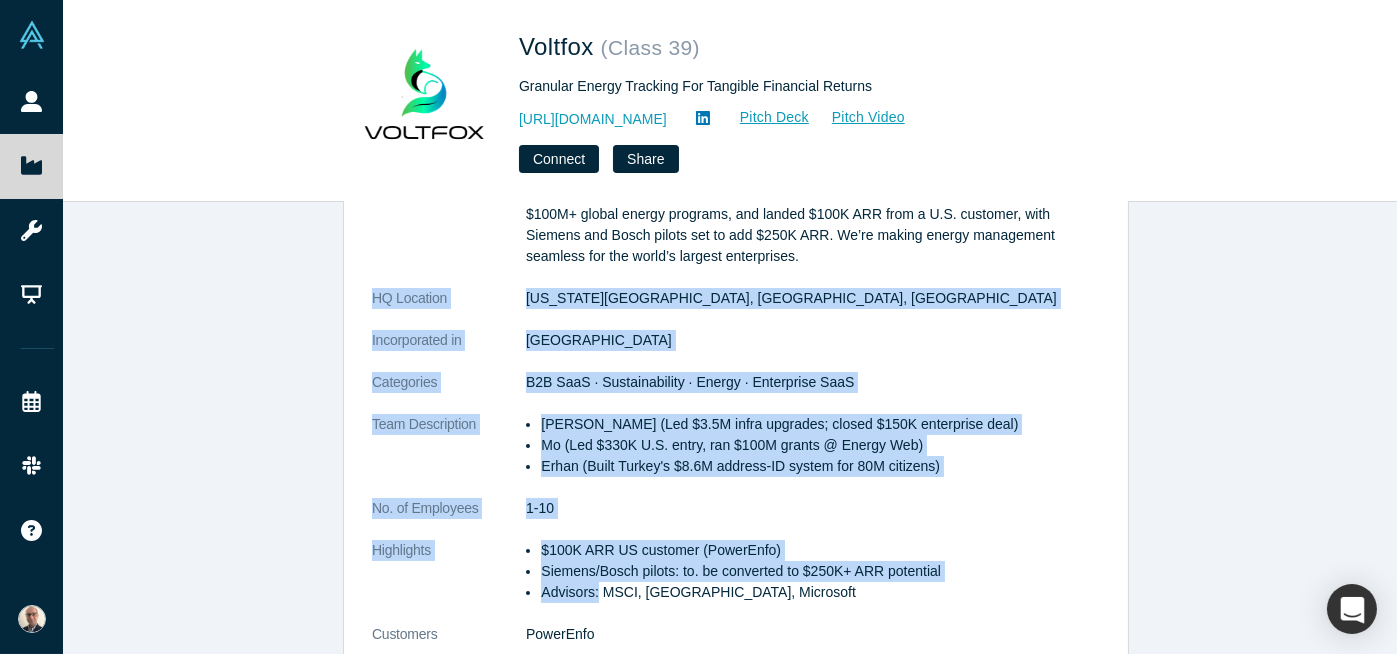 drag, startPoint x: 362, startPoint y: 297, endPoint x: 593, endPoint y: 599, distance: 380.21704 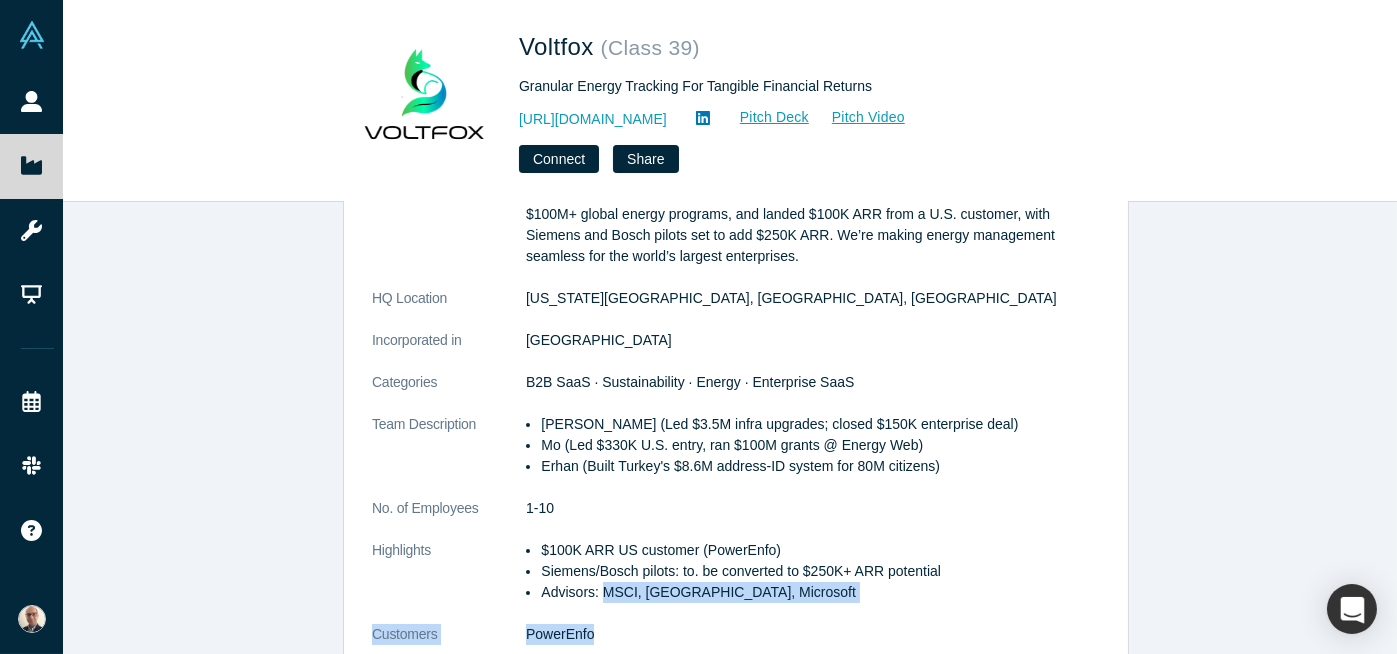 drag, startPoint x: 606, startPoint y: 622, endPoint x: 613, endPoint y: 631, distance: 11.401754 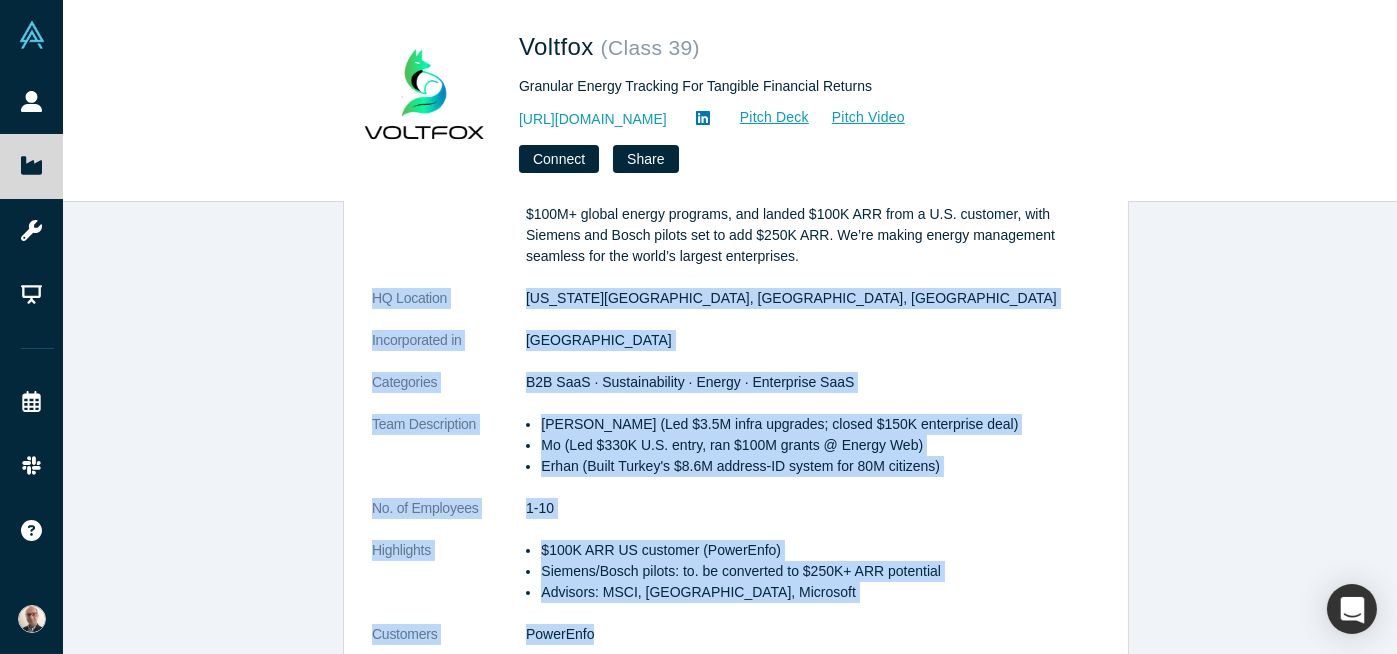 drag, startPoint x: 624, startPoint y: 631, endPoint x: 341, endPoint y: 292, distance: 441.59937 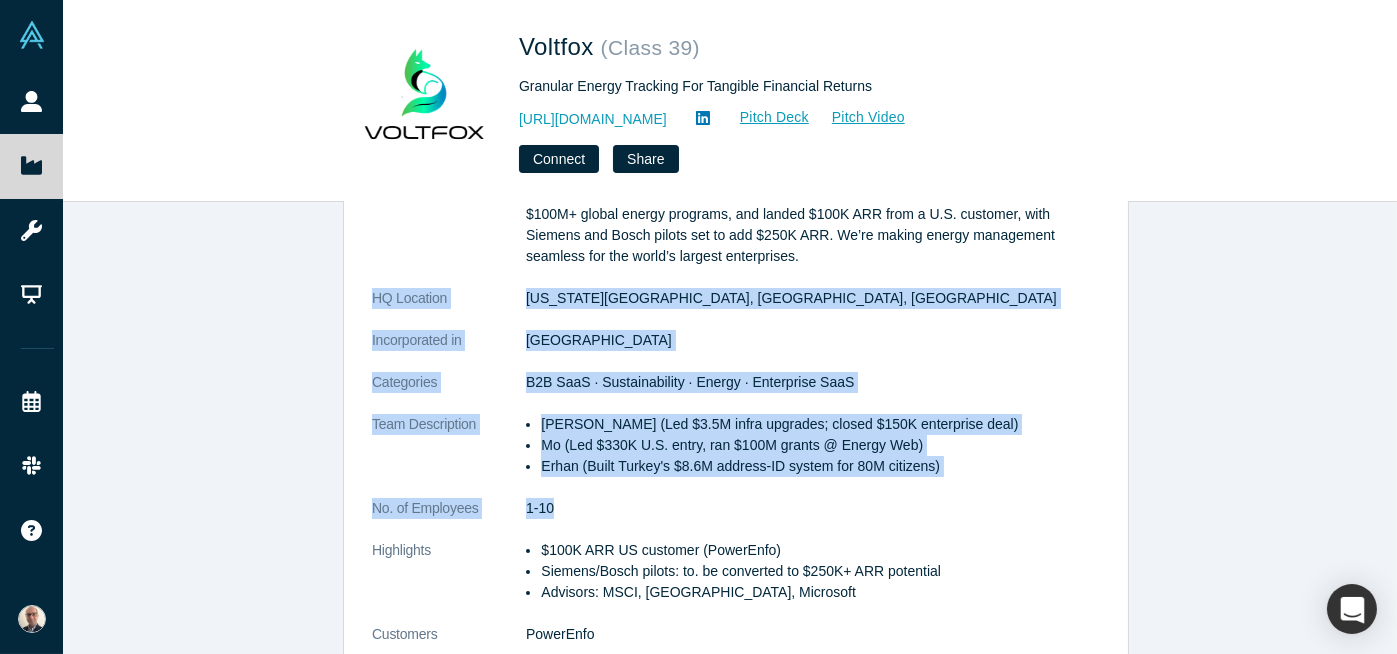 drag, startPoint x: 380, startPoint y: 324, endPoint x: 580, endPoint y: 529, distance: 286.40005 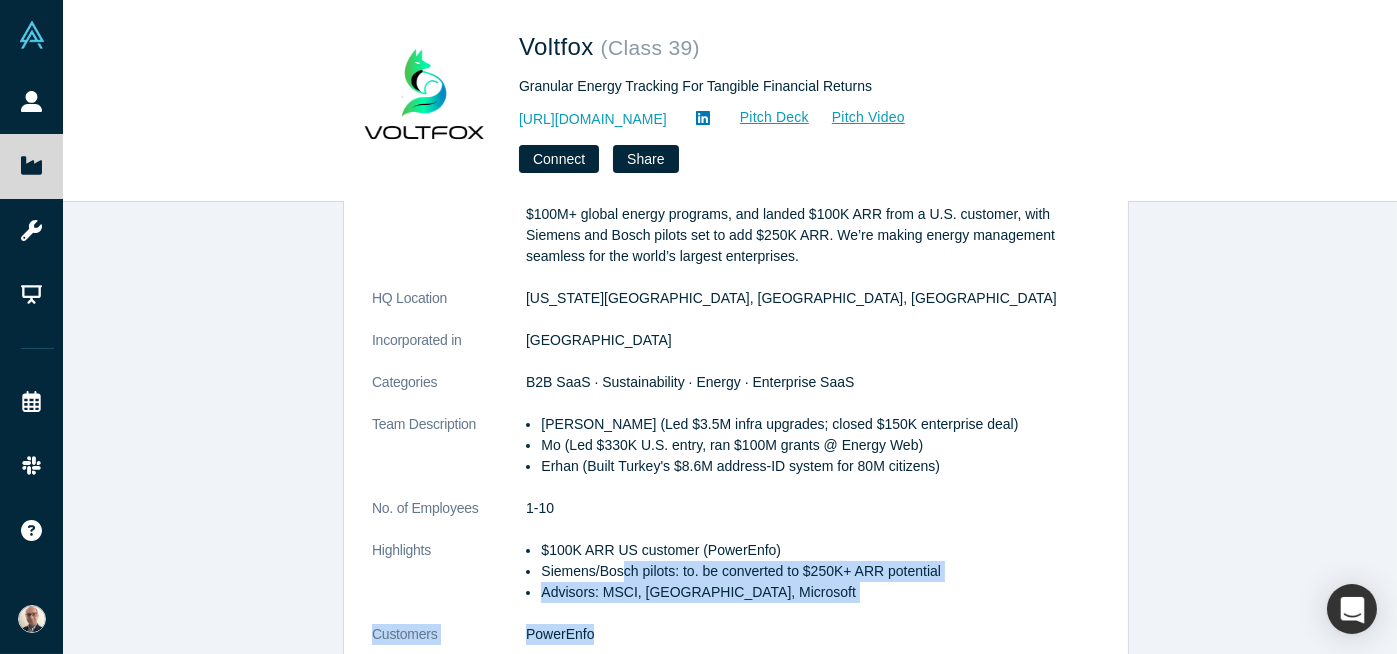 drag, startPoint x: 618, startPoint y: 590, endPoint x: 634, endPoint y: 628, distance: 41.231056 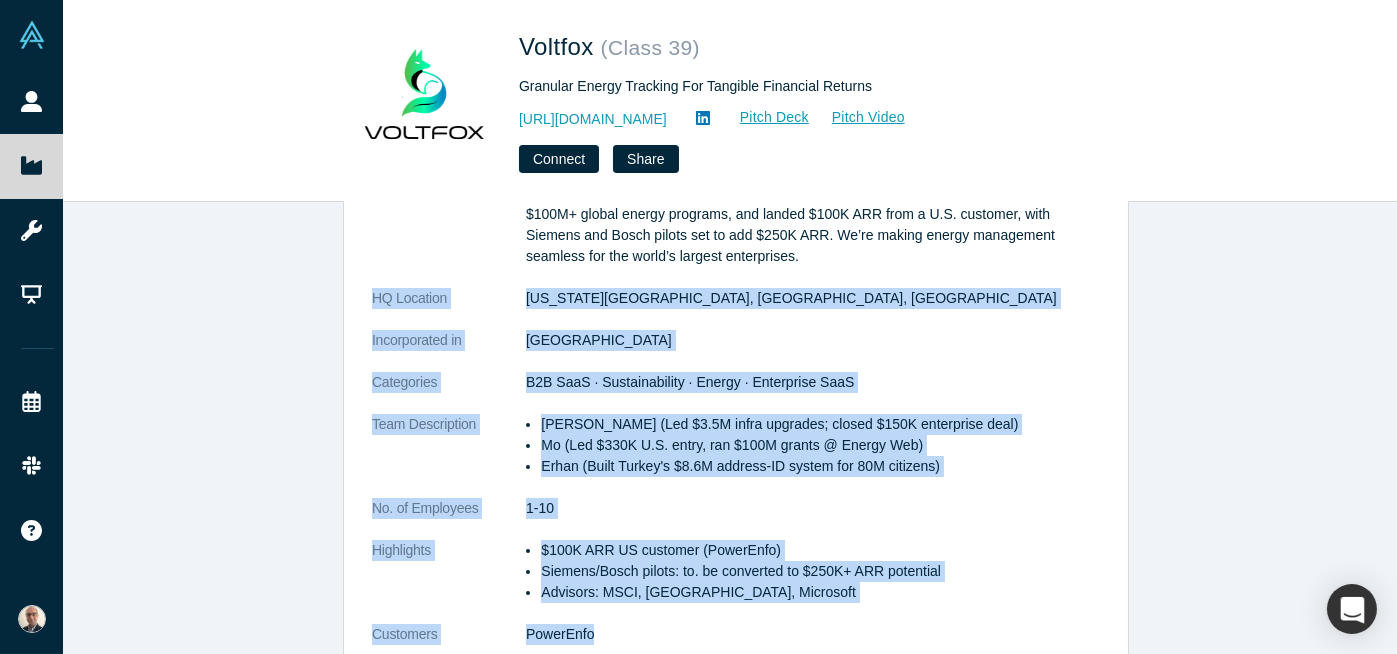 drag, startPoint x: 642, startPoint y: 633, endPoint x: 357, endPoint y: 317, distance: 425.53613 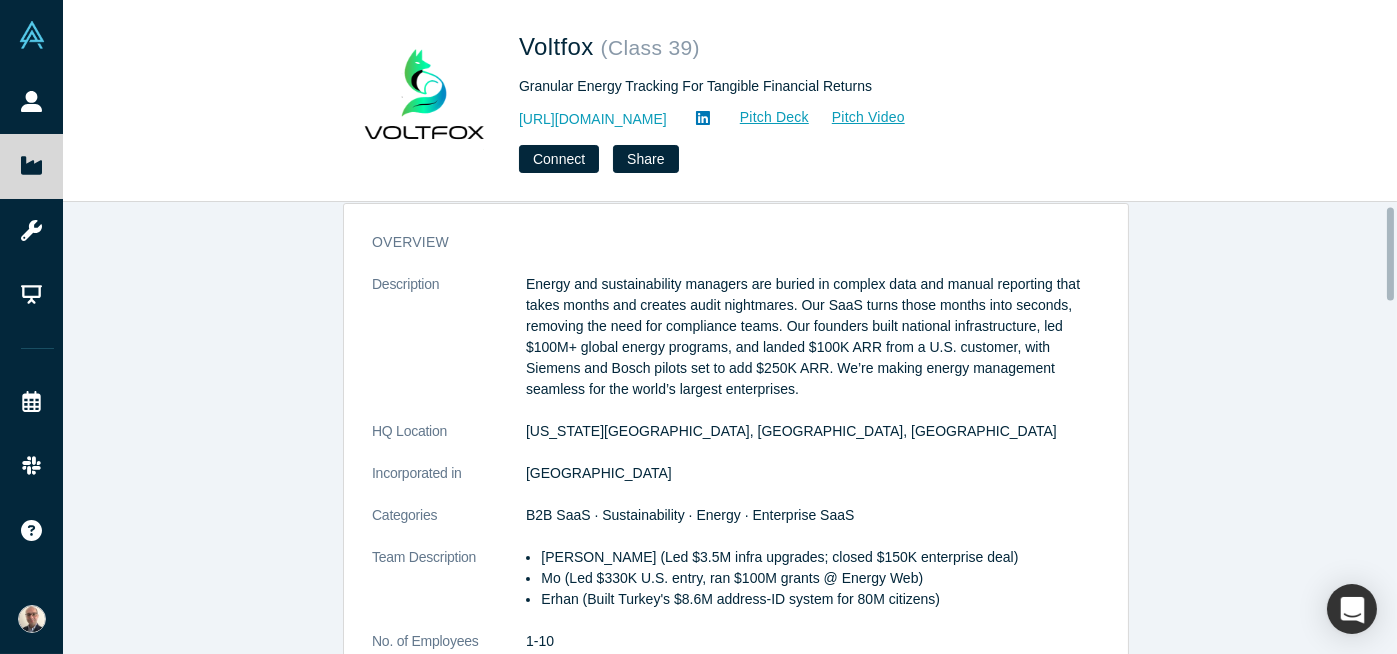 scroll, scrollTop: 0, scrollLeft: 0, axis: both 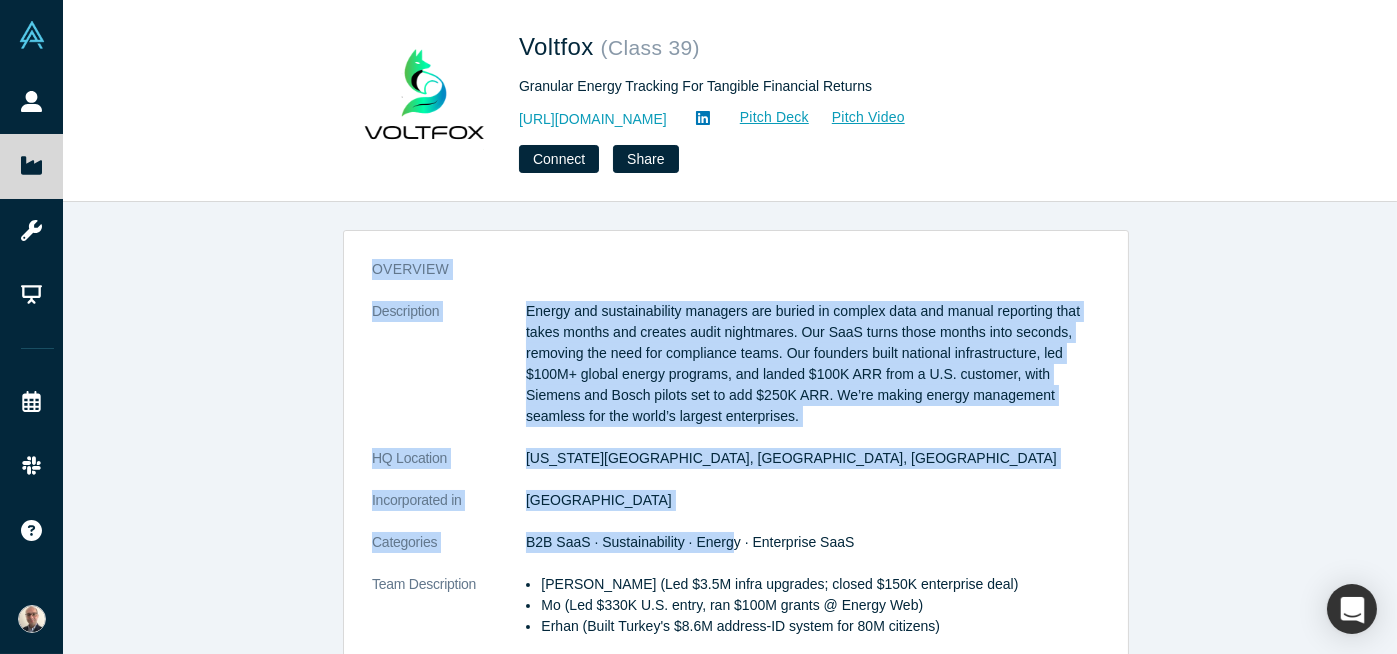 drag, startPoint x: 405, startPoint y: 322, endPoint x: 717, endPoint y: 539, distance: 380.04343 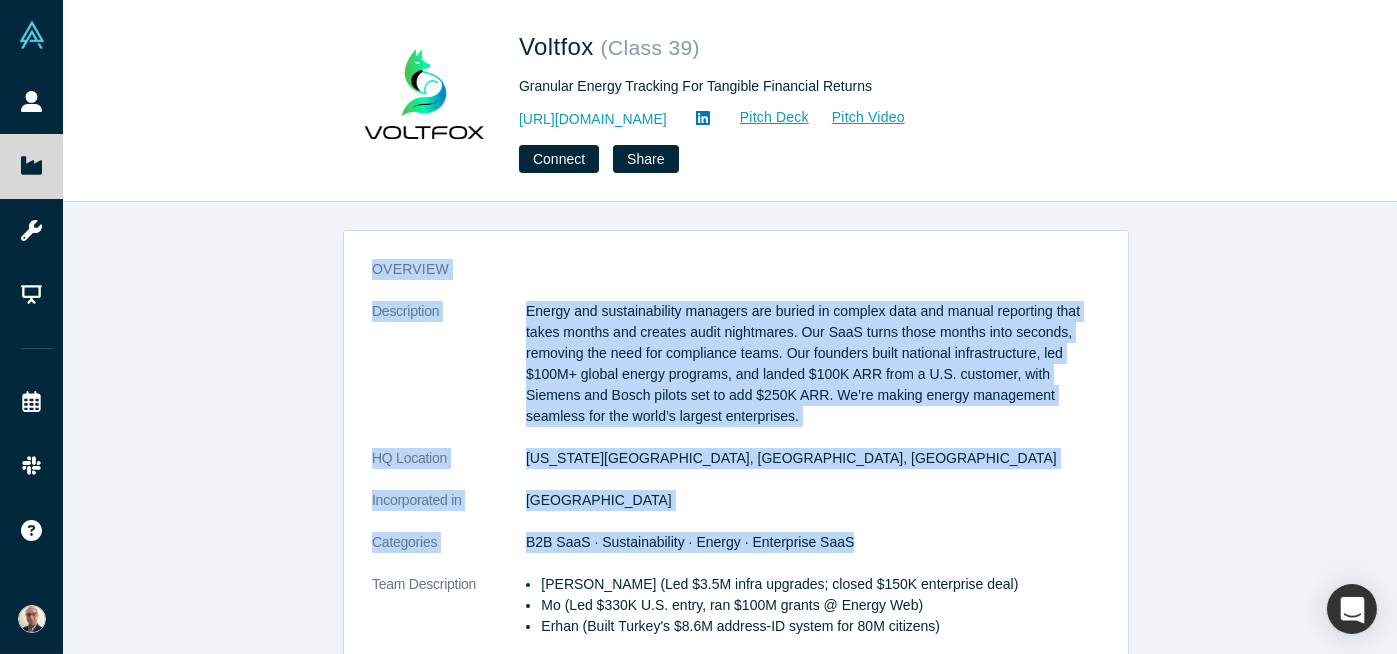 drag, startPoint x: 866, startPoint y: 541, endPoint x: 327, endPoint y: 266, distance: 605.1 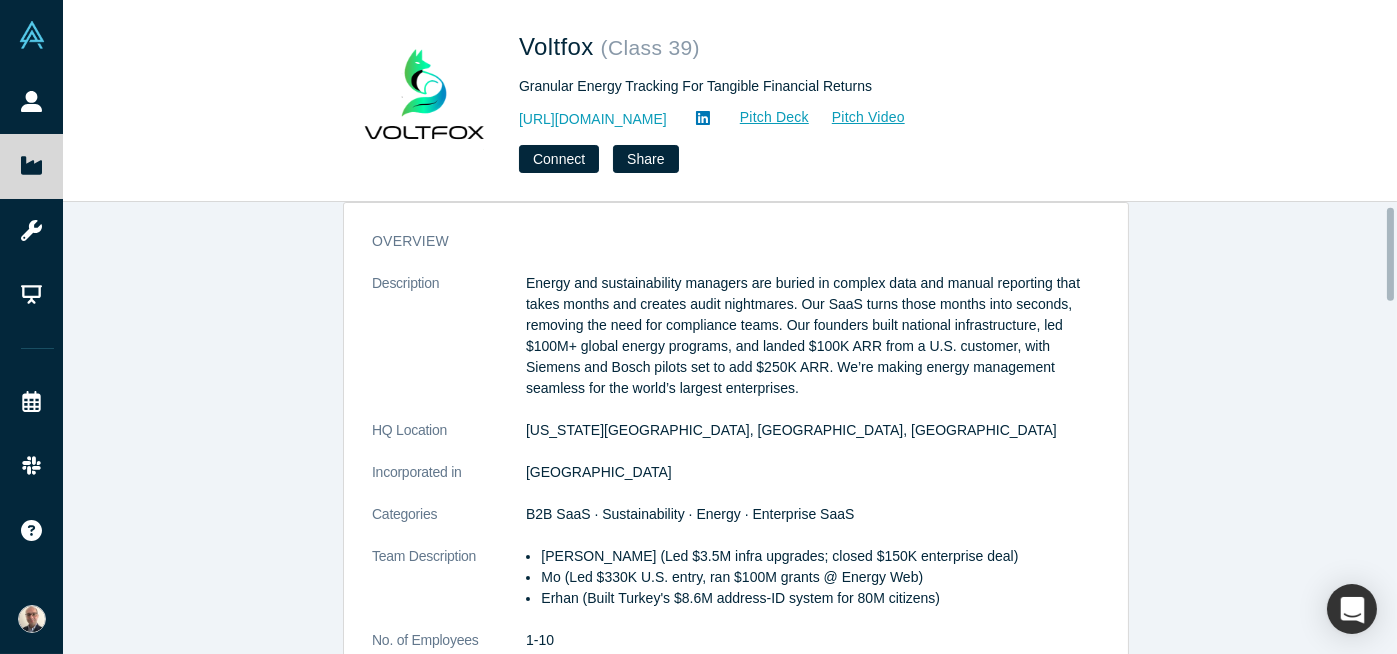 scroll, scrollTop: 0, scrollLeft: 0, axis: both 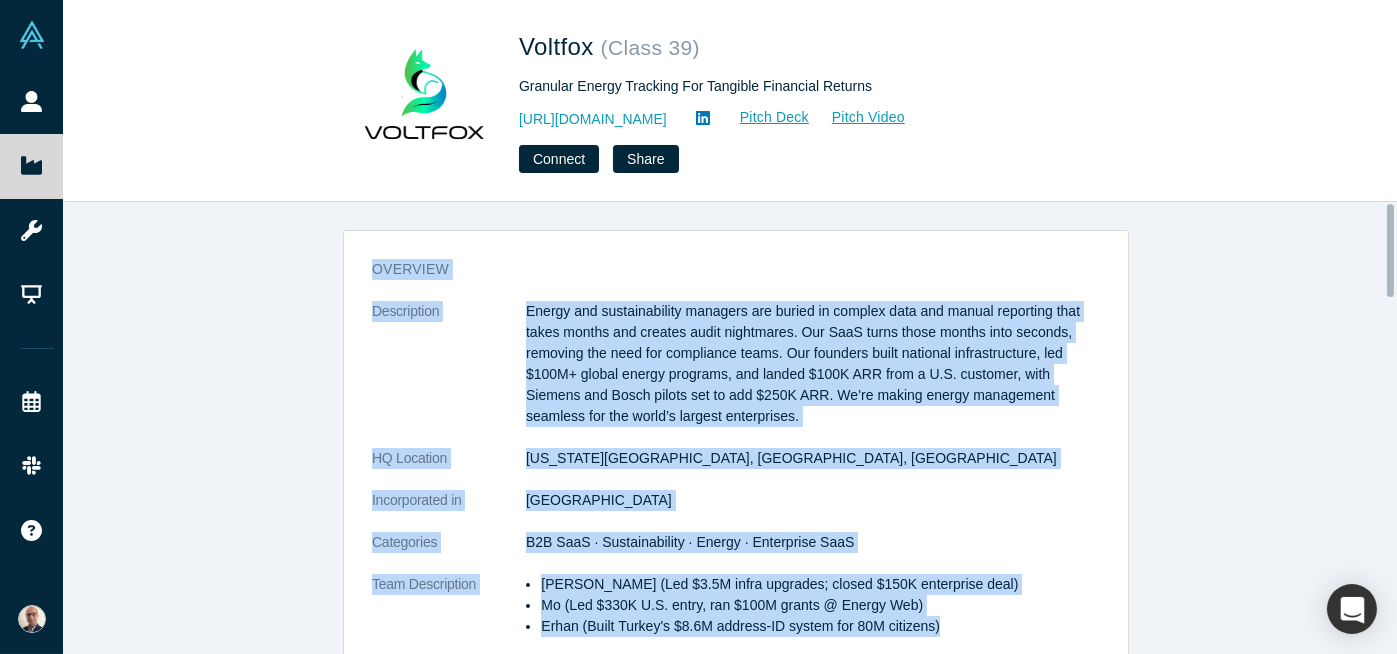 drag, startPoint x: 956, startPoint y: 622, endPoint x: 329, endPoint y: 244, distance: 732.1291 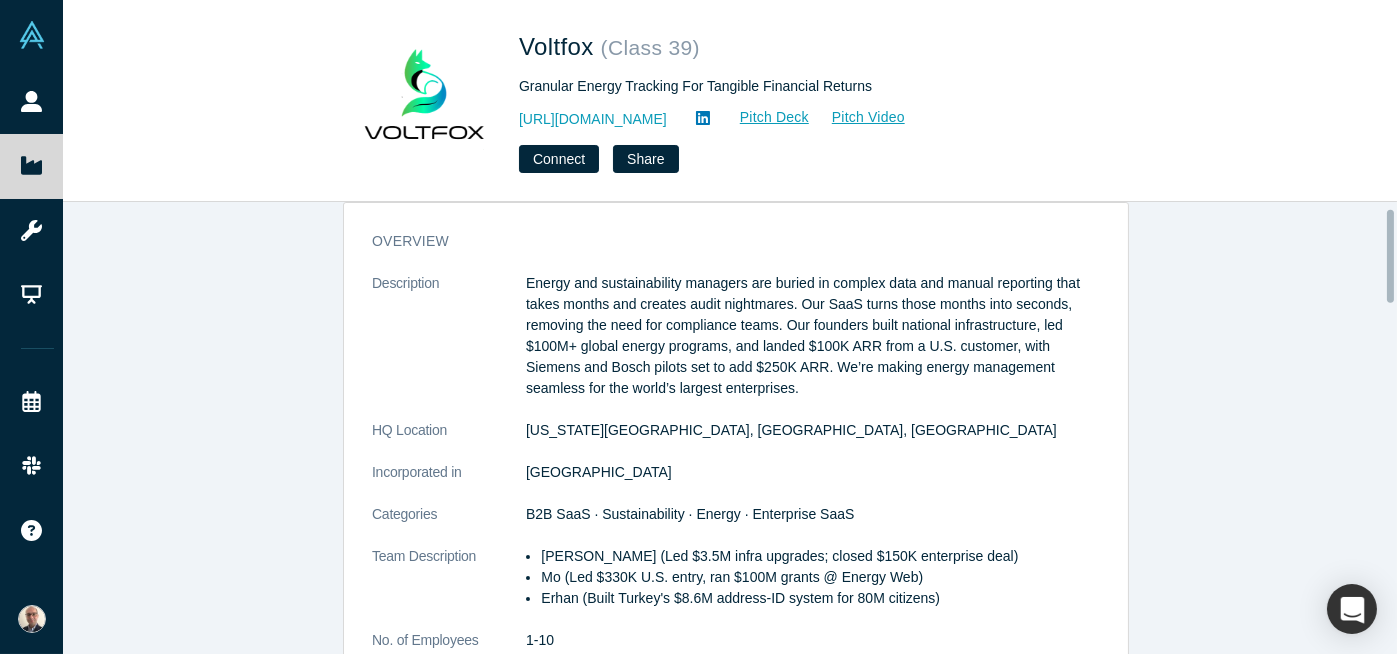 scroll, scrollTop: 0, scrollLeft: 0, axis: both 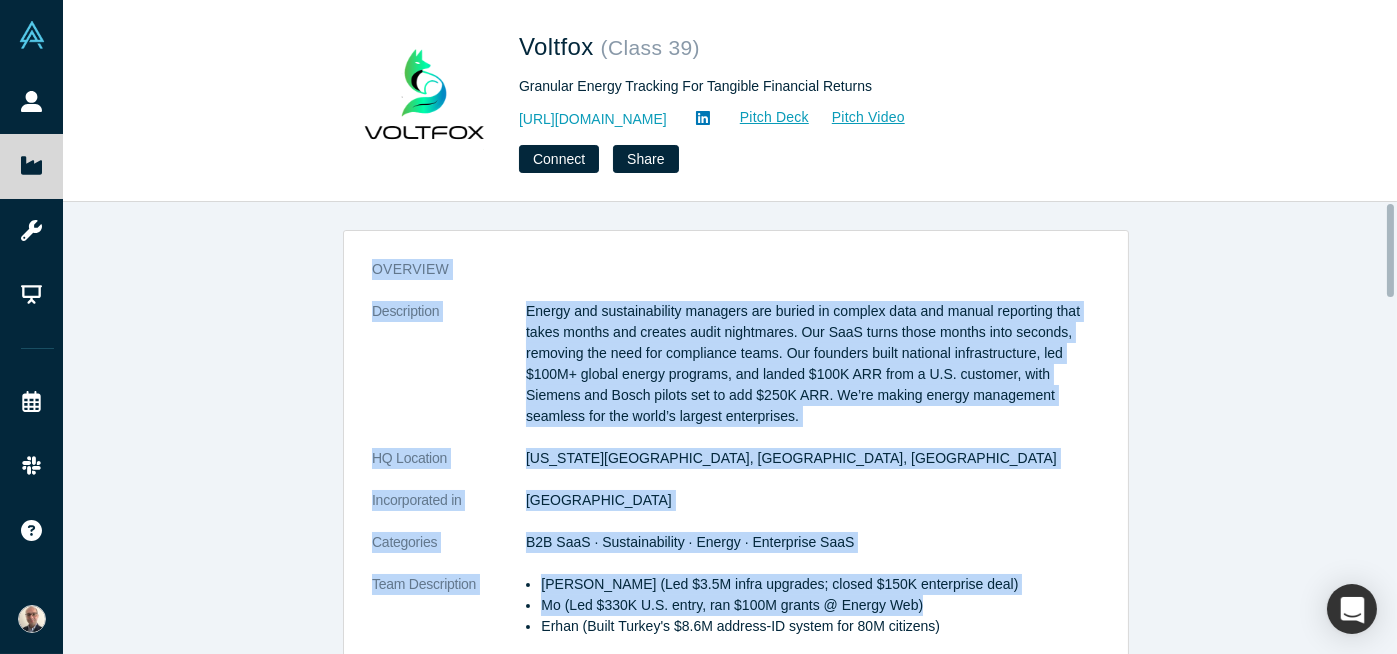 drag, startPoint x: 351, startPoint y: 263, endPoint x: 1000, endPoint y: 610, distance: 735.9416 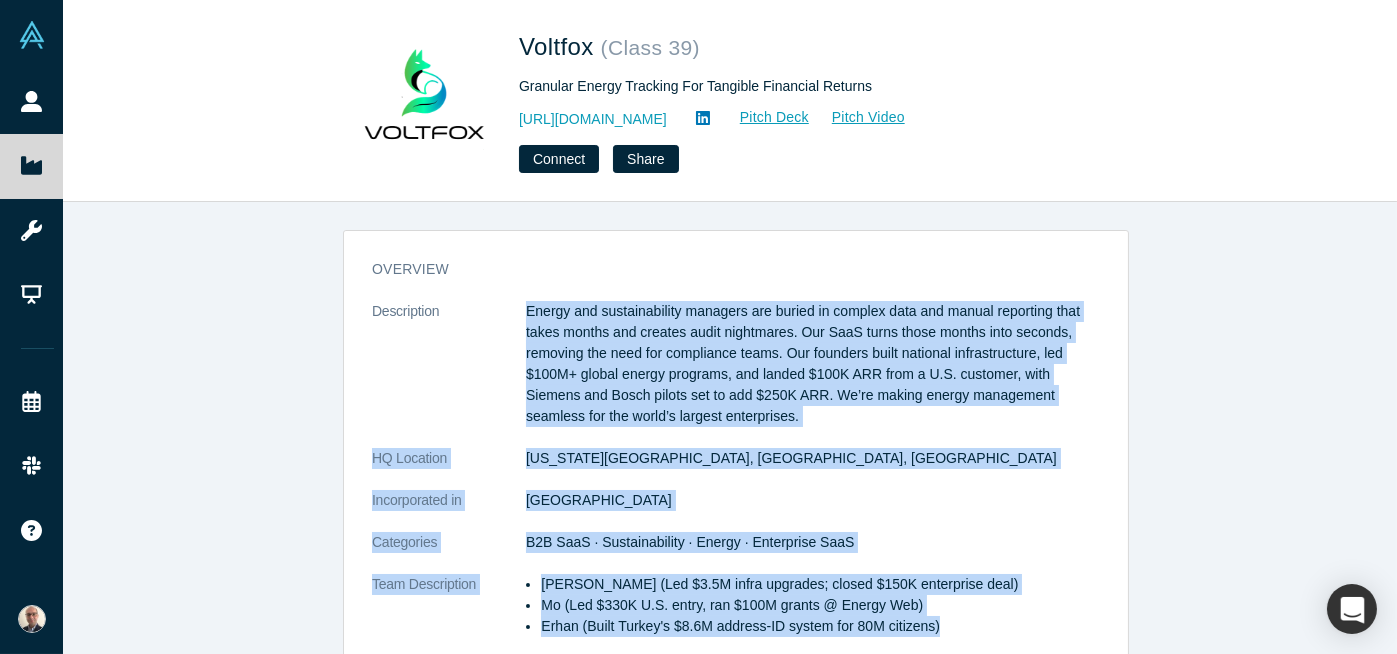 drag, startPoint x: 997, startPoint y: 632, endPoint x: 421, endPoint y: 307, distance: 661.363 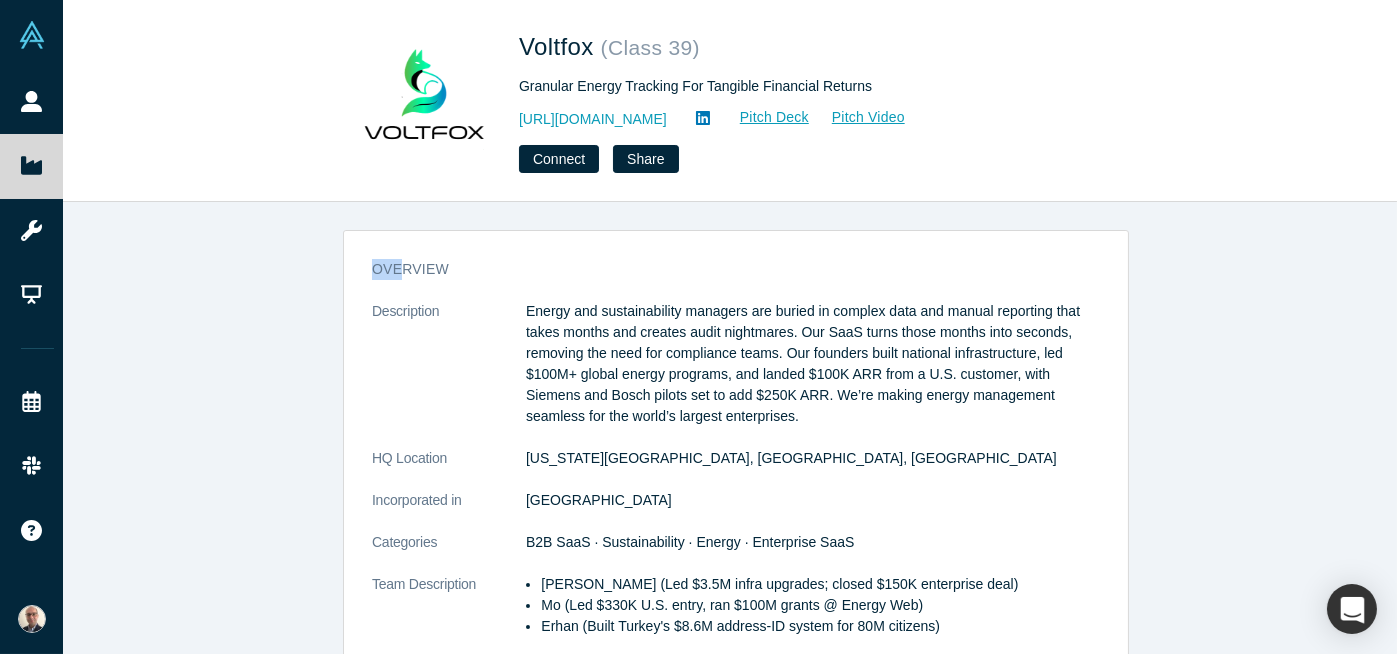 drag, startPoint x: 373, startPoint y: 263, endPoint x: 351, endPoint y: 247, distance: 27.202942 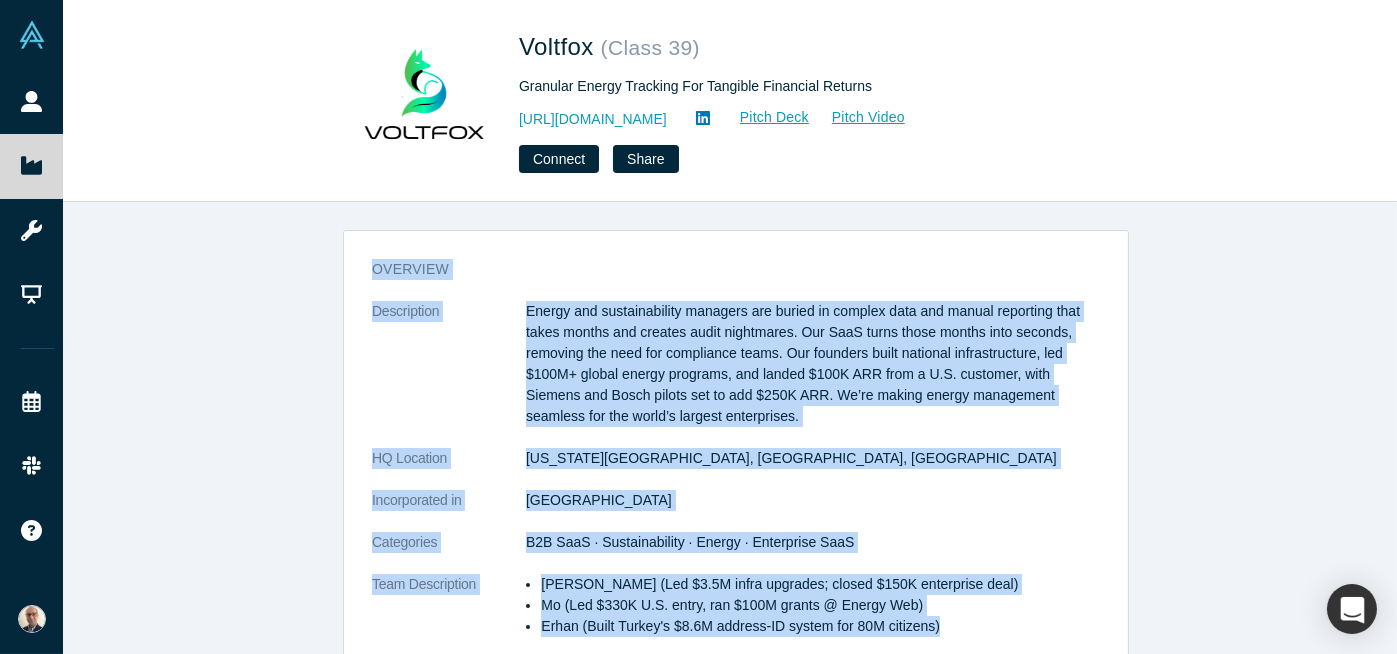 drag, startPoint x: 514, startPoint y: 370, endPoint x: 957, endPoint y: 621, distance: 509.166 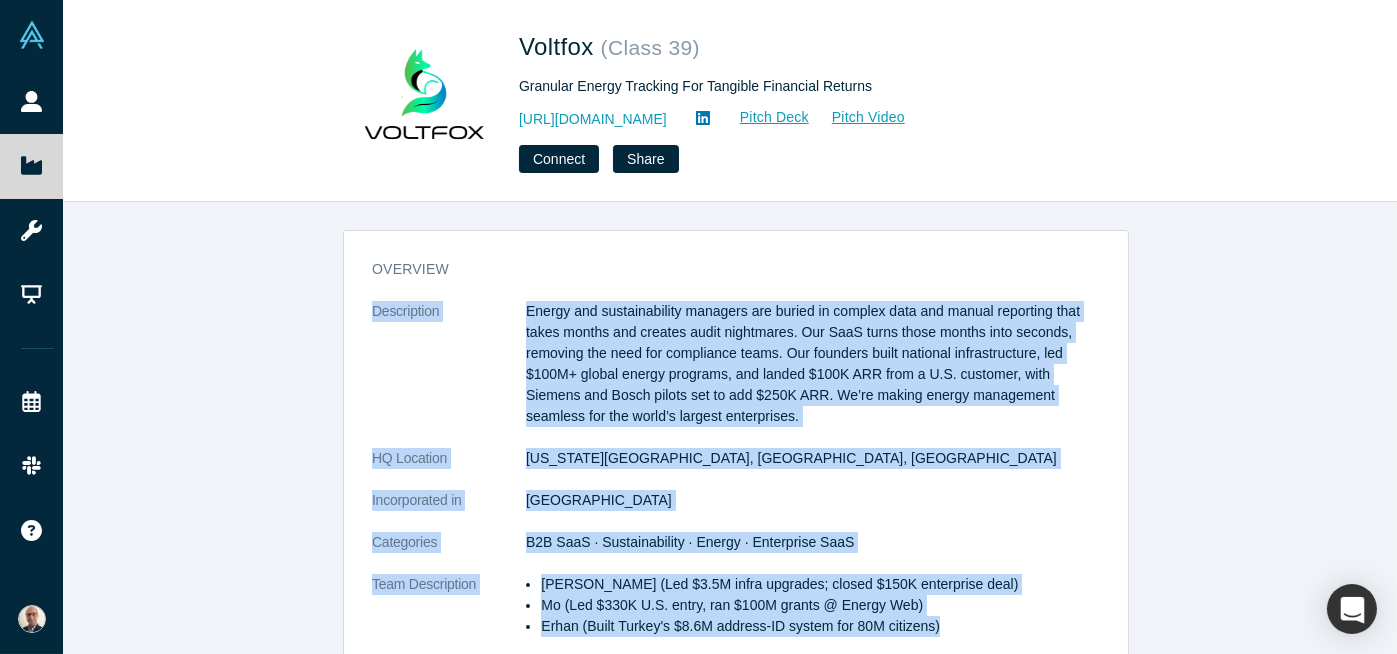 drag, startPoint x: 974, startPoint y: 629, endPoint x: 353, endPoint y: 304, distance: 700.9037 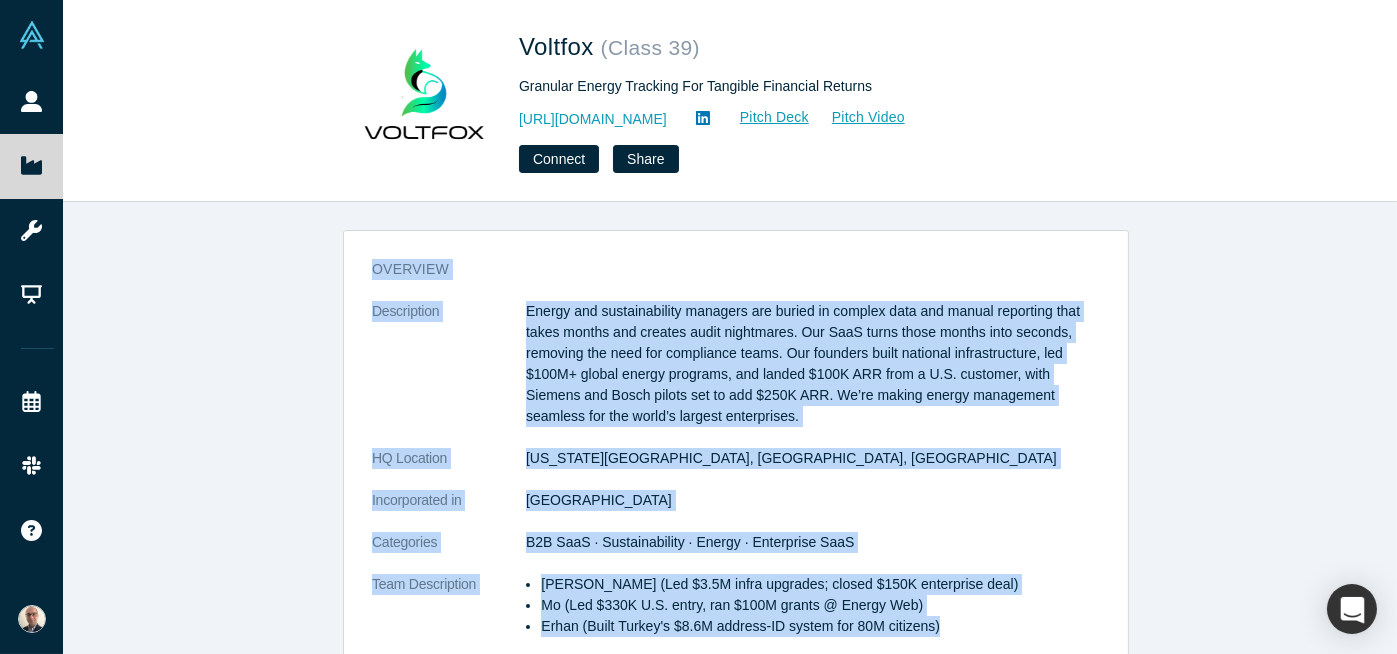 drag, startPoint x: 353, startPoint y: 265, endPoint x: 954, endPoint y: 625, distance: 700.5719 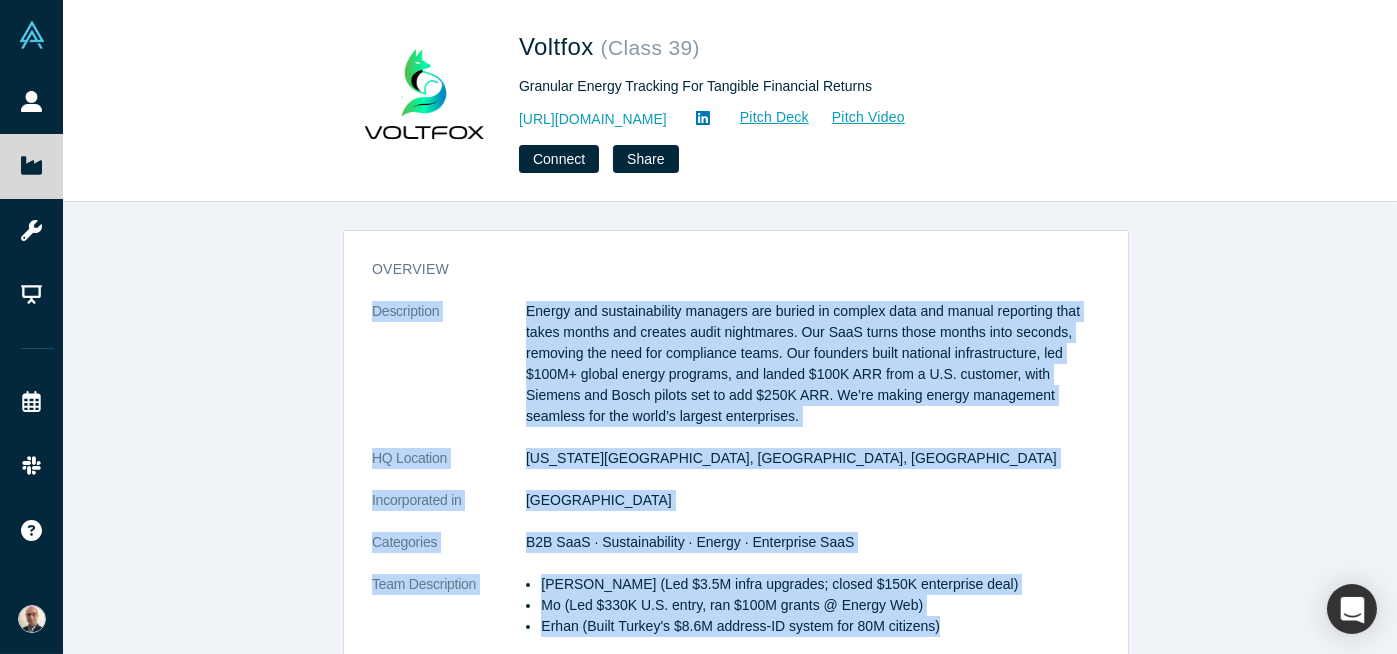 drag, startPoint x: 947, startPoint y: 629, endPoint x: 330, endPoint y: 290, distance: 703.9957 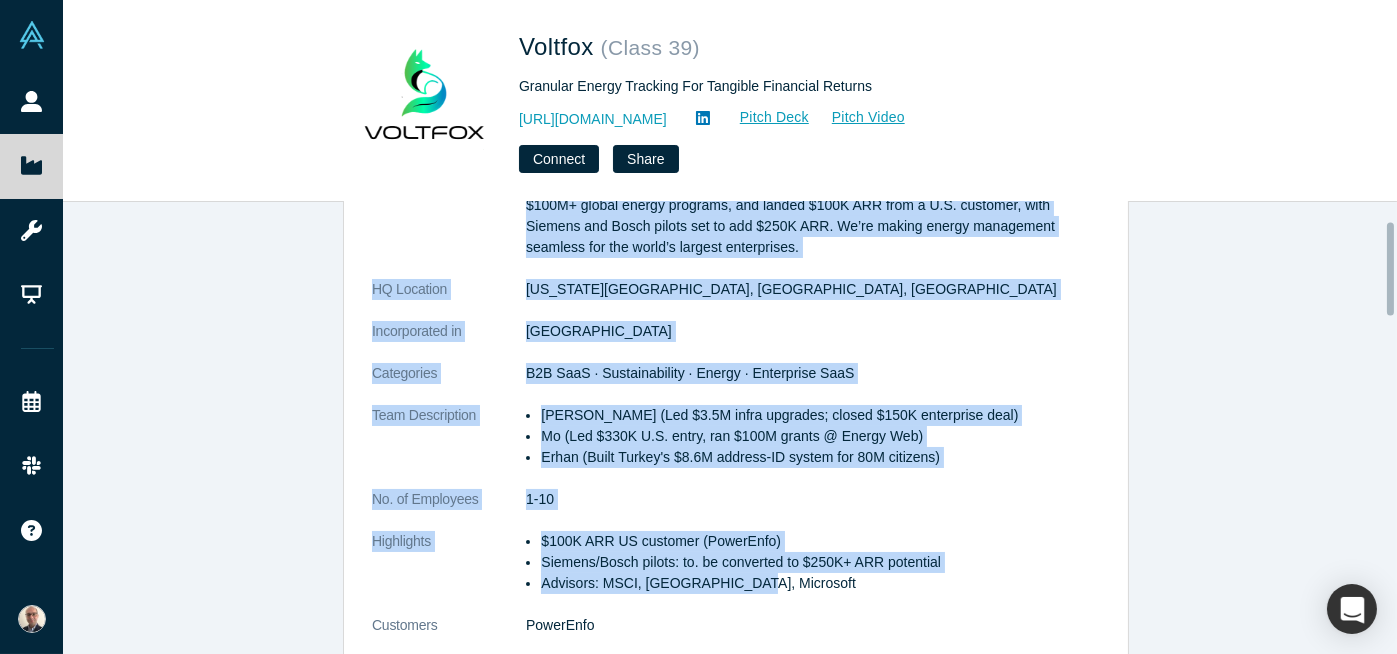 drag, startPoint x: 331, startPoint y: 268, endPoint x: 936, endPoint y: 653, distance: 717.11224 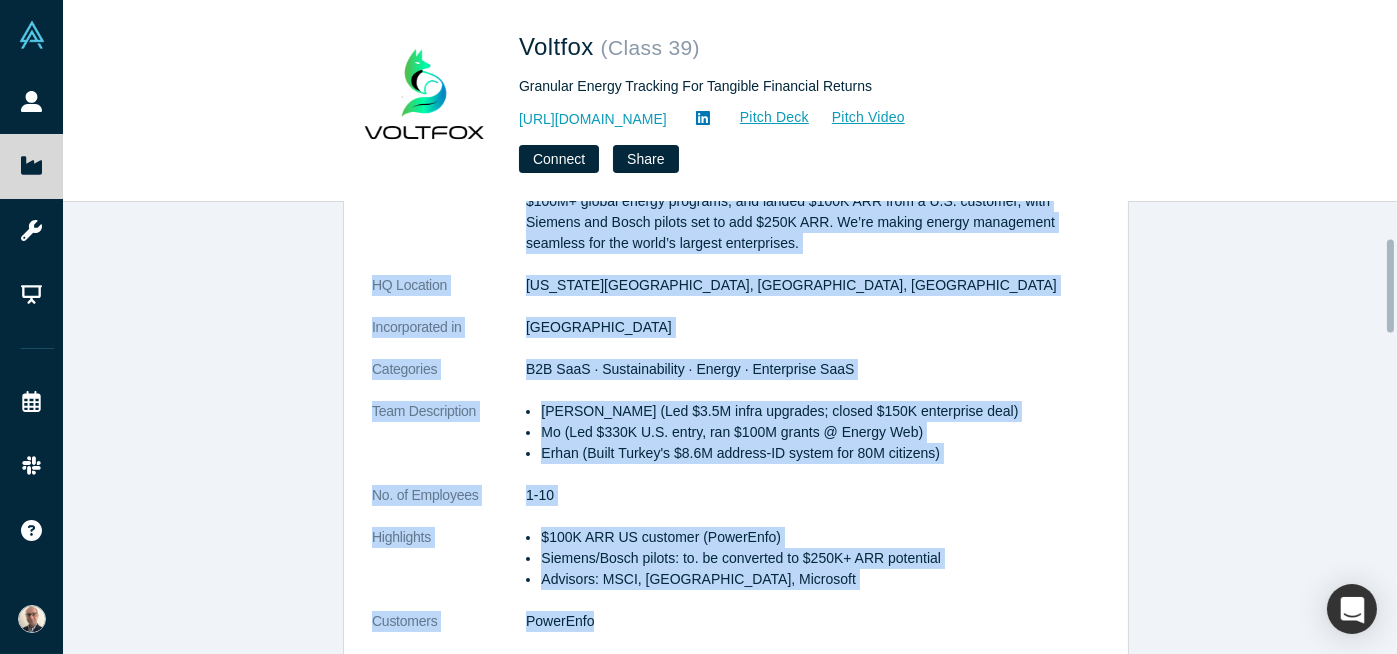 click on "$100K ARR US customer (PowerEnfo)" at bounding box center (820, 537) 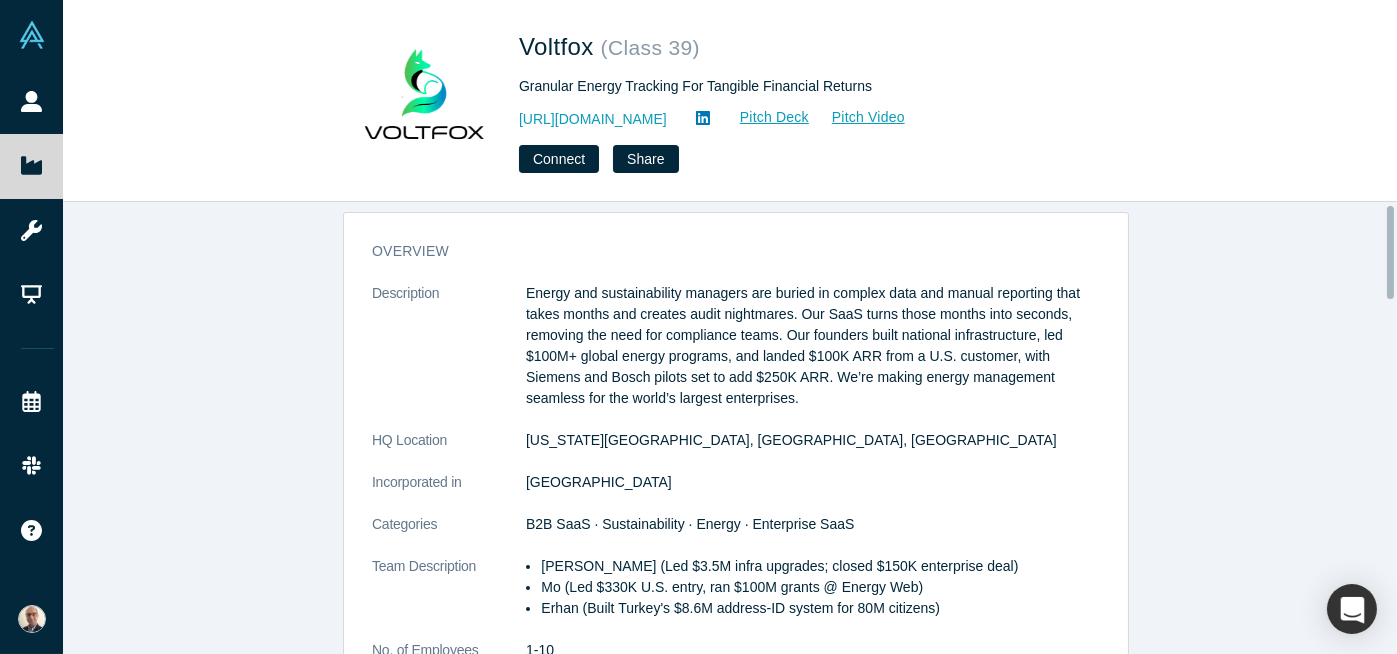 scroll, scrollTop: 0, scrollLeft: 0, axis: both 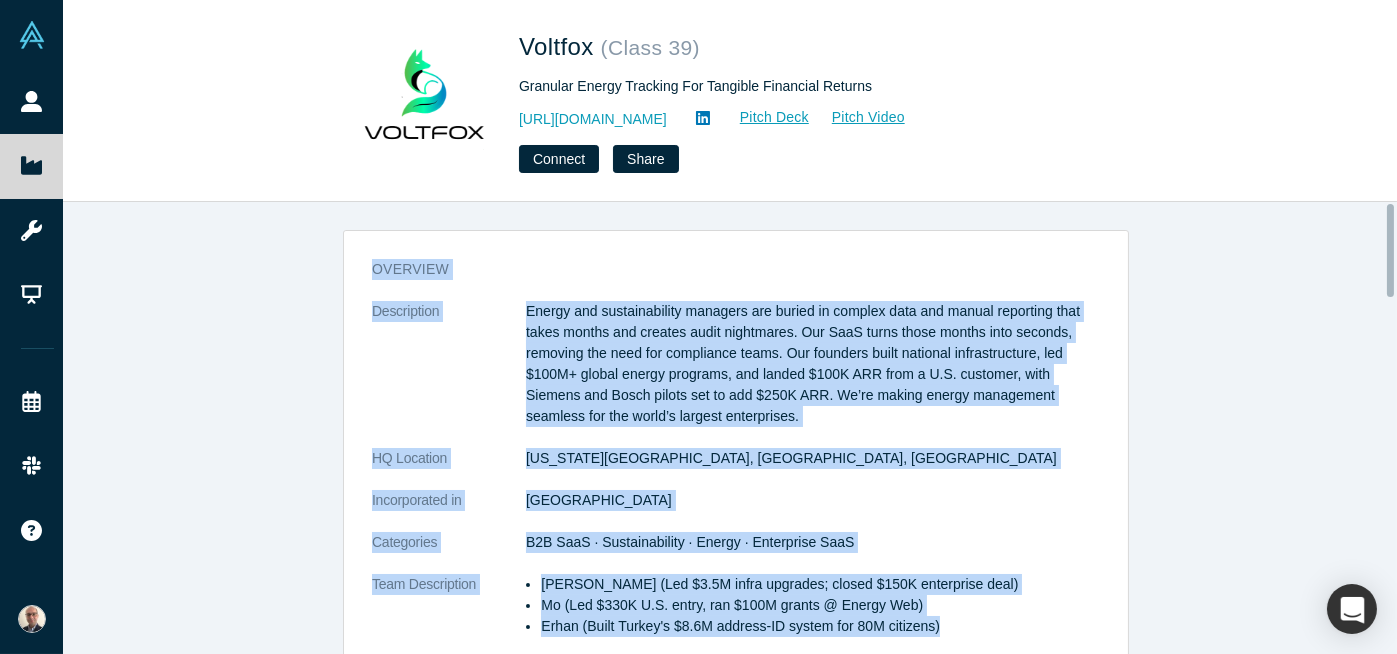 drag, startPoint x: 949, startPoint y: 634, endPoint x: 336, endPoint y: 237, distance: 730.32733 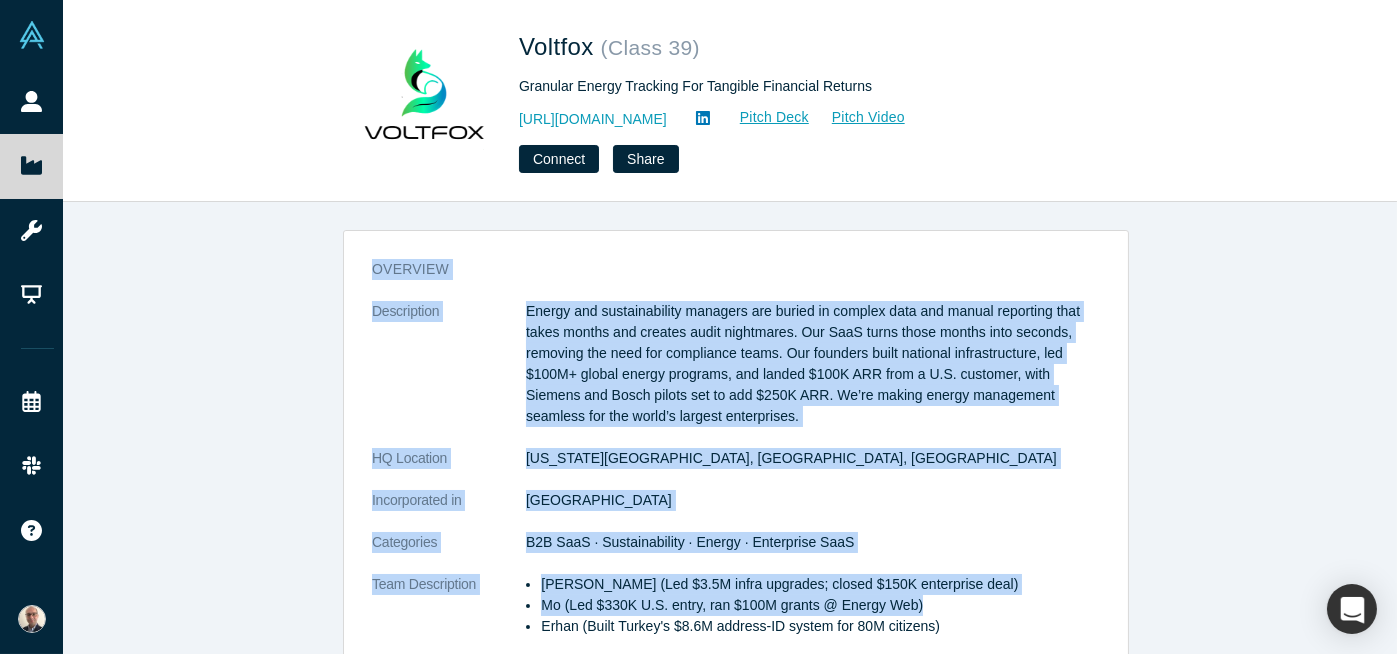 drag, startPoint x: 444, startPoint y: 314, endPoint x: 941, endPoint y: 616, distance: 581.56085 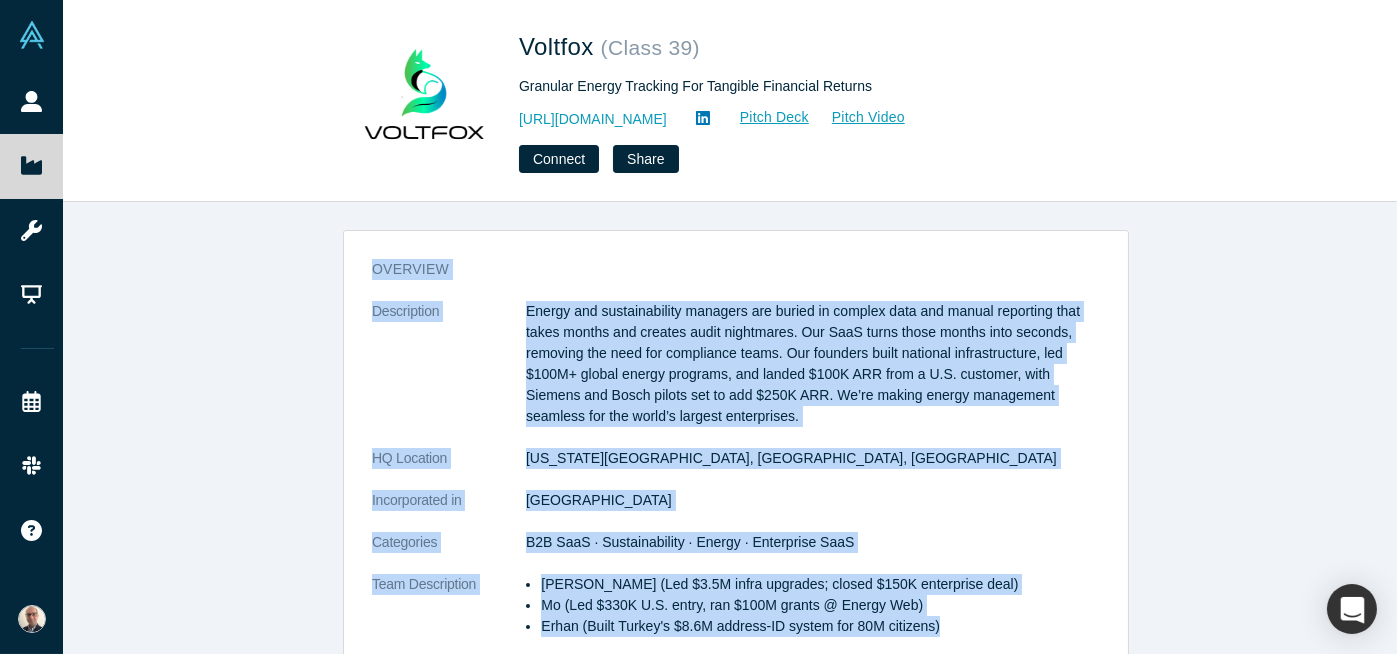 click on "Erhan (Built Turkey's $8.6M address-ID system for 80M citizens)" at bounding box center [820, 626] 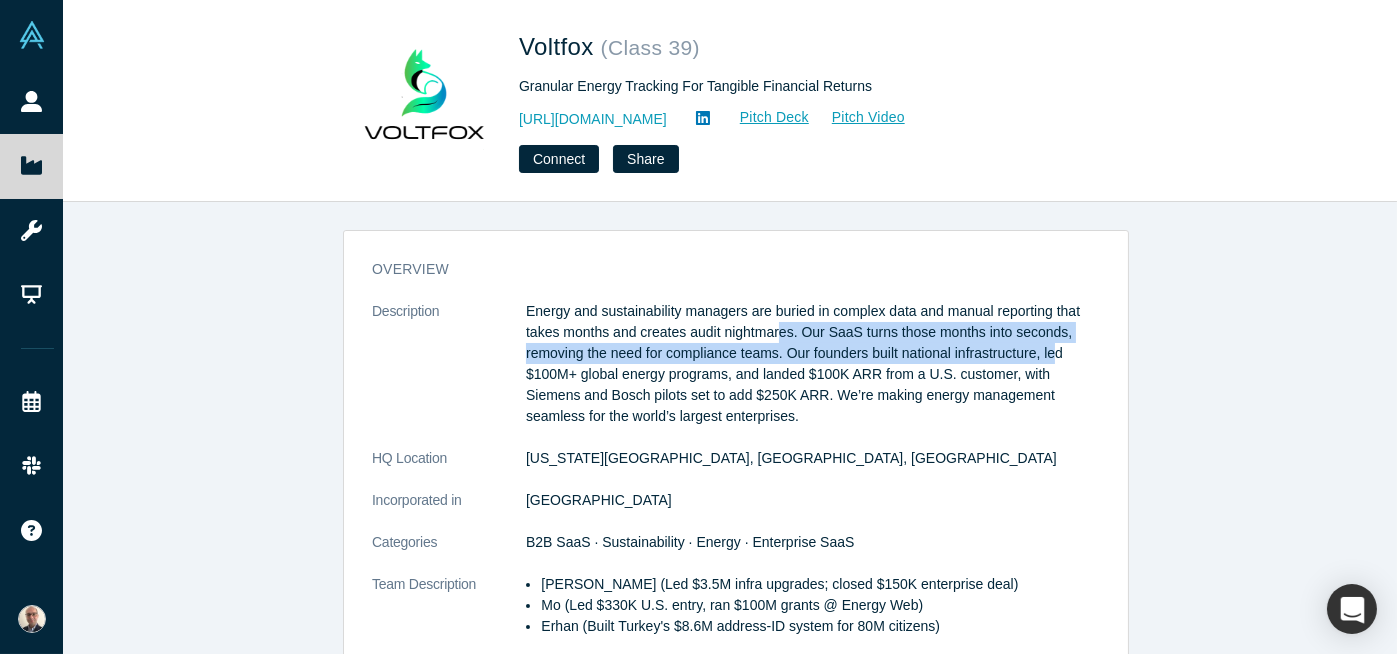 drag, startPoint x: 776, startPoint y: 331, endPoint x: 1055, endPoint y: 343, distance: 279.25793 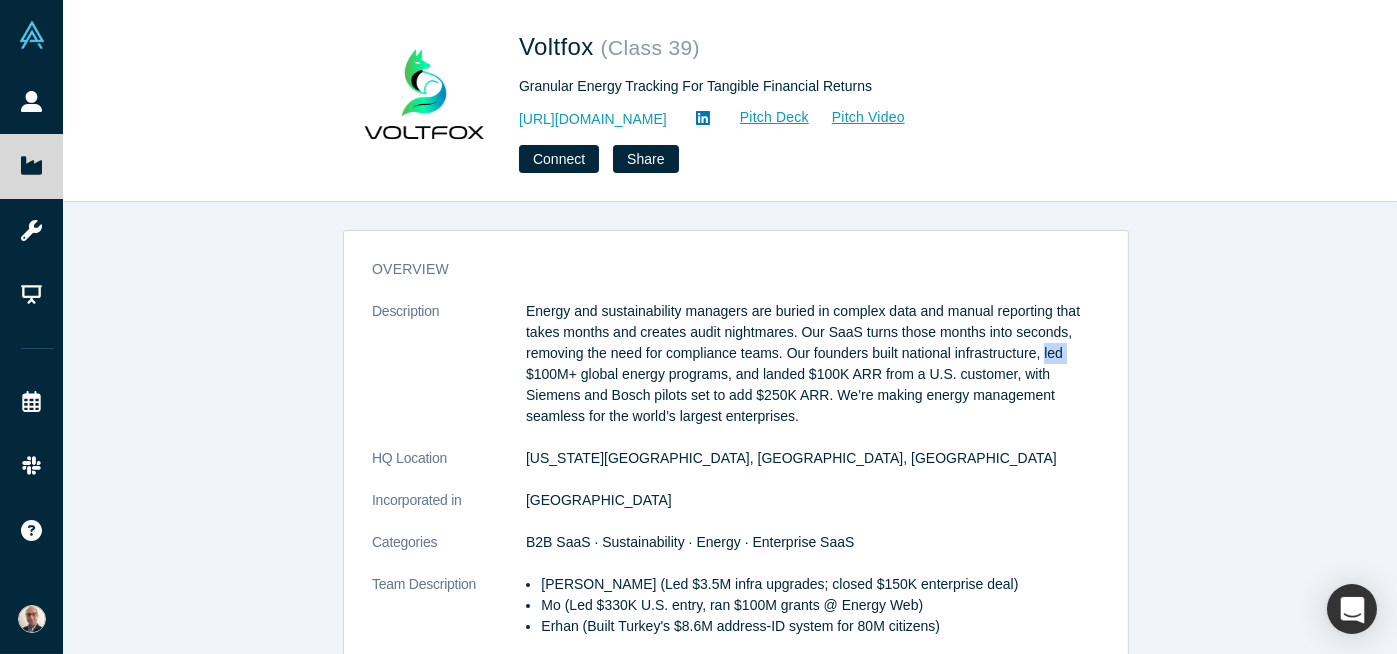 click on "Energy and sustainability managers are buried in complex data and manual reporting that takes months and creates audit nightmares. Our SaaS turns those months into seconds, removing the need for compliance teams. Our founders built national infrastructure, led $100M+ global energy programs, and landed $100K ARR from a U.S. customer, with Siemens and Bosch pilots set to add $250K ARR. We’re making energy management seamless for the world’s largest enterprises." at bounding box center (813, 364) 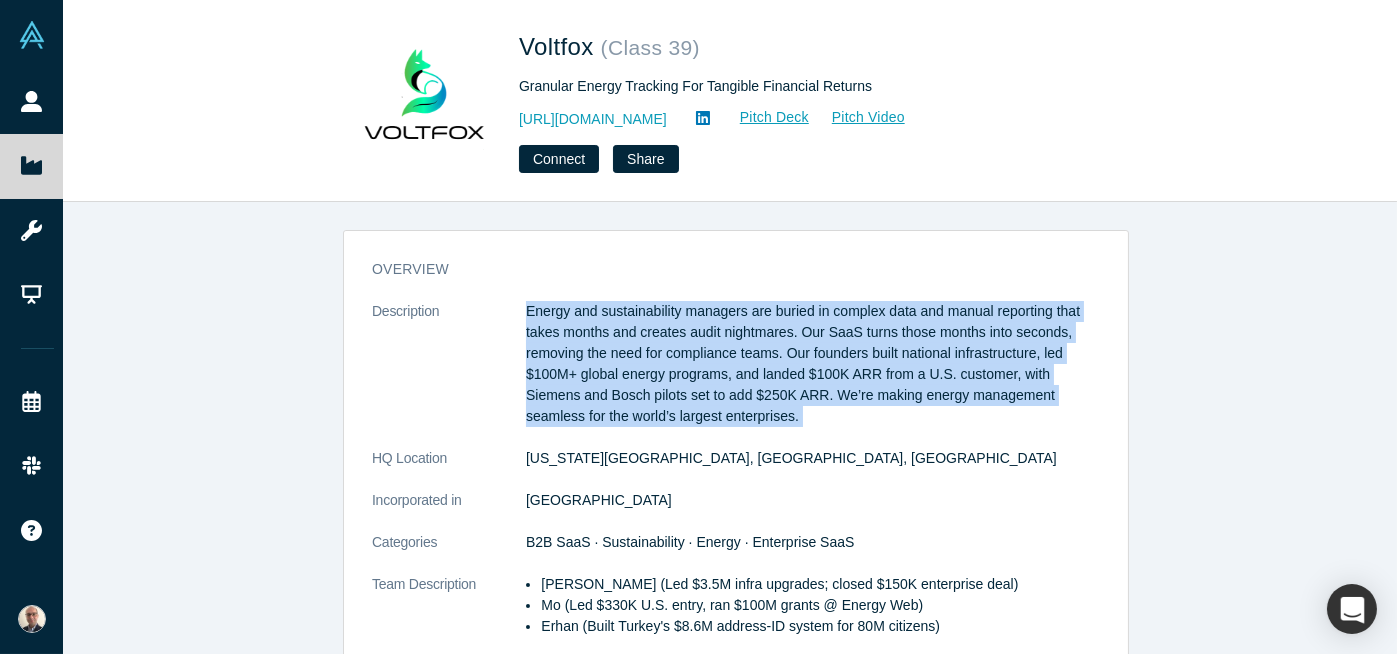 click on "Energy and sustainability managers are buried in complex data and manual reporting that takes months and creates audit nightmares. Our SaaS turns those months into seconds, removing the need for compliance teams. Our founders built national infrastructure, led $100M+ global energy programs, and landed $100K ARR from a U.S. customer, with Siemens and Bosch pilots set to add $250K ARR. We’re making energy management seamless for the world’s largest enterprises." at bounding box center [813, 364] 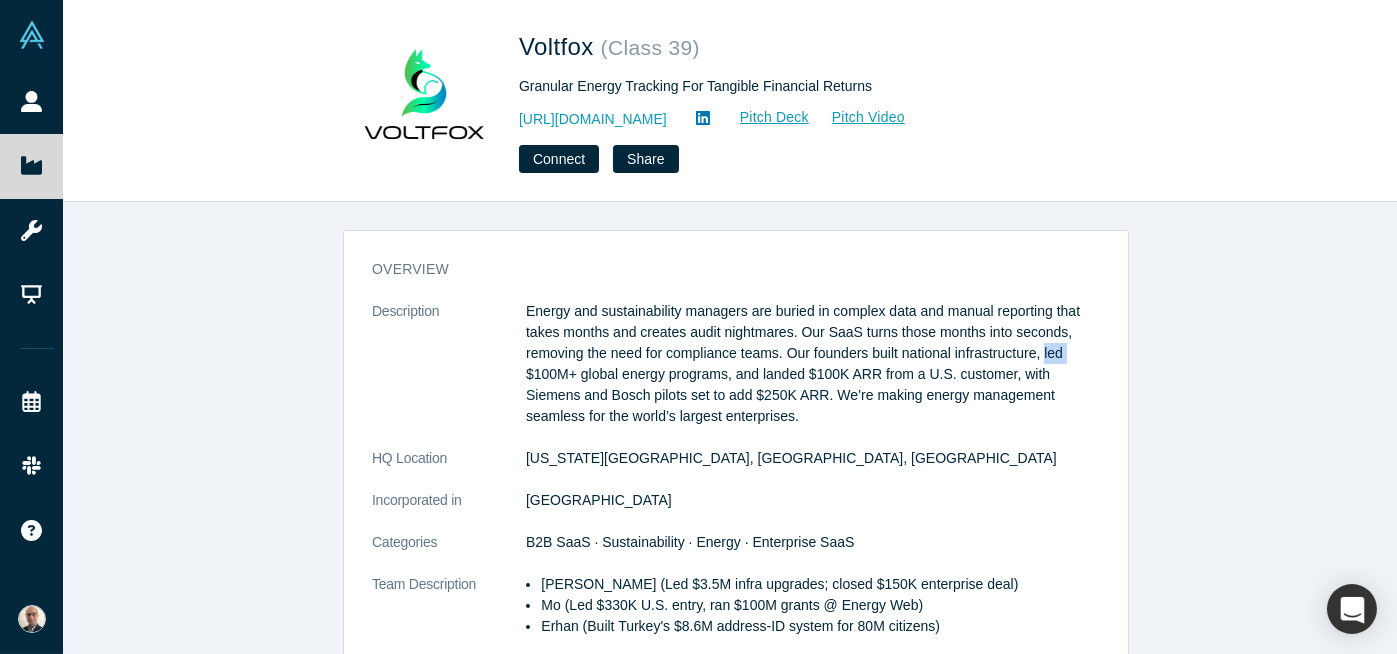 click on "Energy and sustainability managers are buried in complex data and manual reporting that takes months and creates audit nightmares. Our SaaS turns those months into seconds, removing the need for compliance teams. Our founders built national infrastructure, led $100M+ global energy programs, and landed $100K ARR from a U.S. customer, with Siemens and Bosch pilots set to add $250K ARR. We’re making energy management seamless for the world’s largest enterprises." at bounding box center [813, 364] 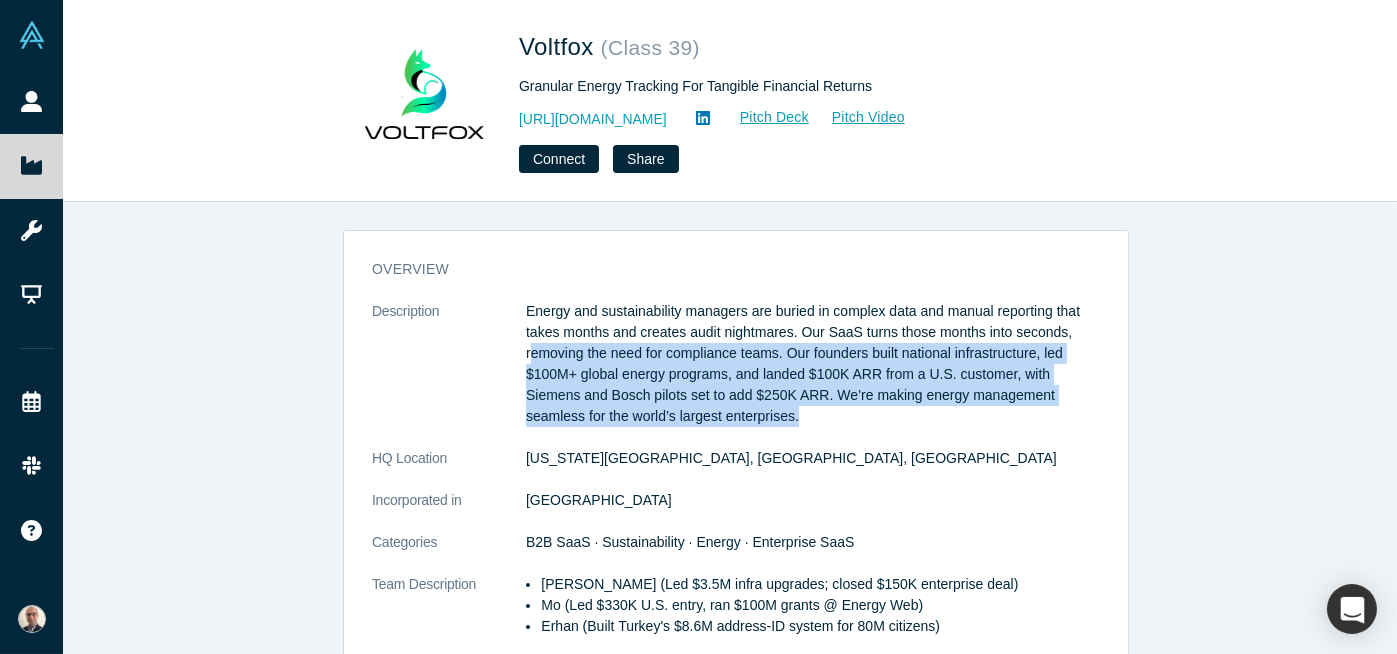 drag, startPoint x: 525, startPoint y: 359, endPoint x: 981, endPoint y: 411, distance: 458.95532 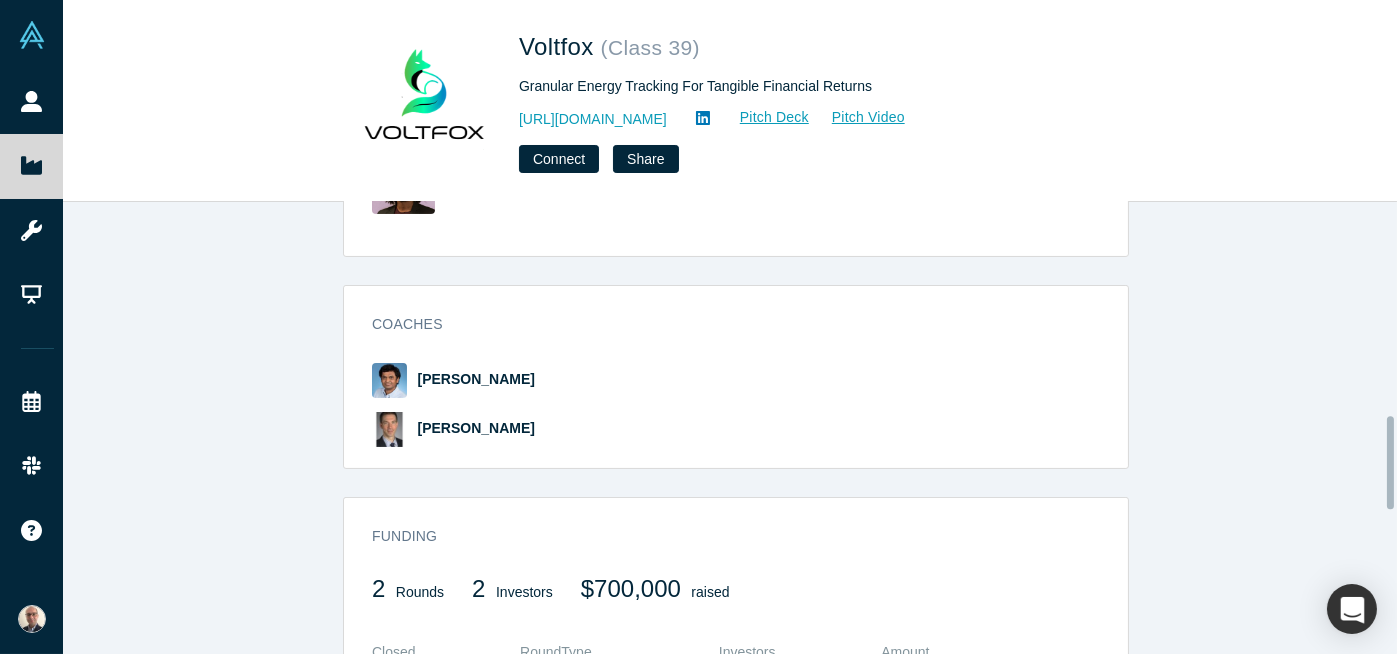 scroll, scrollTop: 1040, scrollLeft: 0, axis: vertical 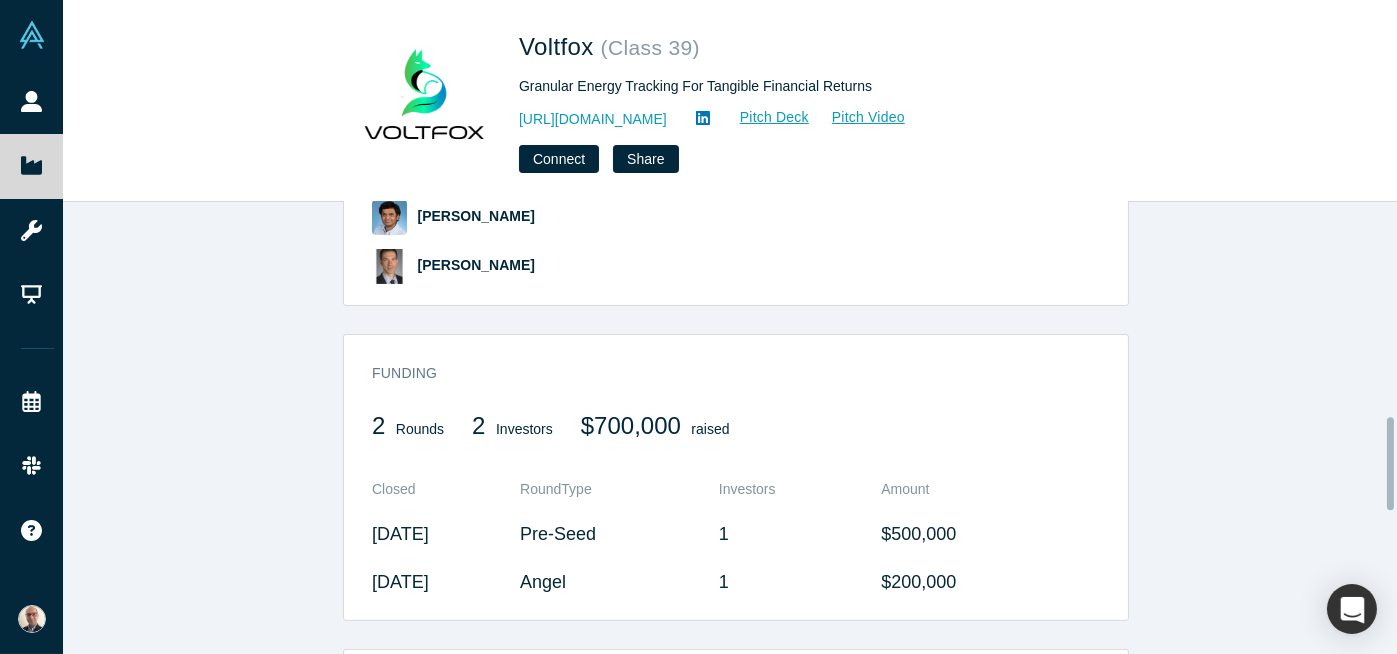 click on "overview   Description Energy and sustainability managers are buried in complex data and manual reporting that takes months and creates audit nightmares. Our SaaS turns those months into seconds, removing the need for compliance teams. Our founders built national infrastructure, led $100M+ global energy programs, and landed $100K ARR from a U.S. customer, with Siemens and Bosch pilots set to add $250K ARR. We’re making energy management seamless for the world’s largest enterprises. HQ Location Delaware City, DE, USA Incorporated in United States Categories B2B SaaS · Sustainability · Energy · Enterprise SaaS Team Description
Selim (Led $3.5M infra upgrades; closed $150K enterprise deal)
Mo (Led $330K U.S. entry, ran $100M grants @ Energy Web)
Erhan (Built Turkey's $8.6M address-ID system for 80M citizens)
No. of Employees 1-10 Highlights
$100K ARR US customer (PowerEnfo)
Siemens/Bosch pilots: to. be converted to $250K+ ARR potential
Advisors: MSCI, Mars, Microsoft" at bounding box center [736, 434] 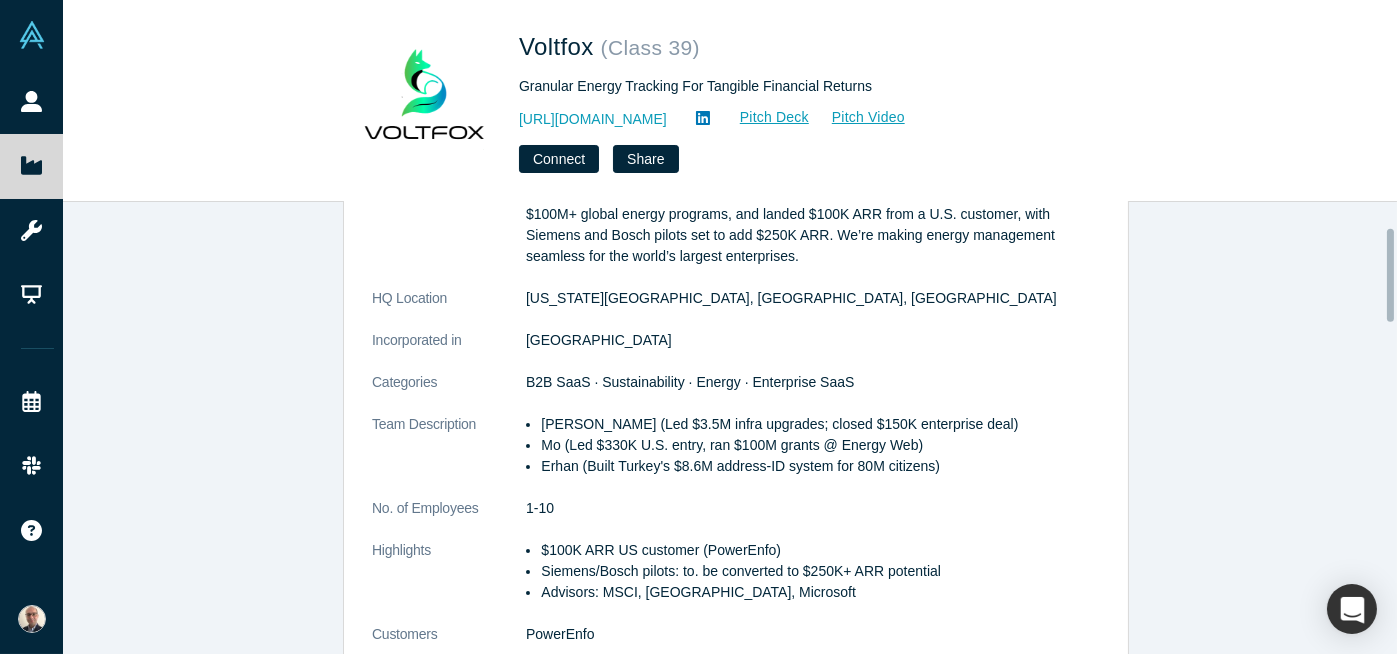 scroll, scrollTop: 0, scrollLeft: 0, axis: both 